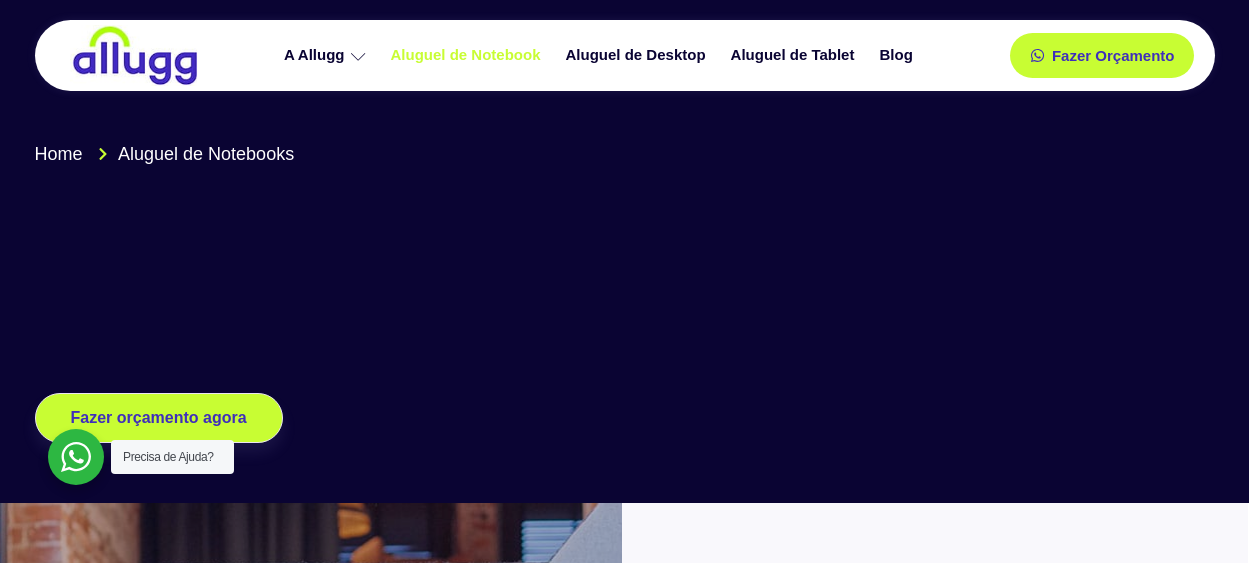 scroll, scrollTop: 0, scrollLeft: 0, axis: both 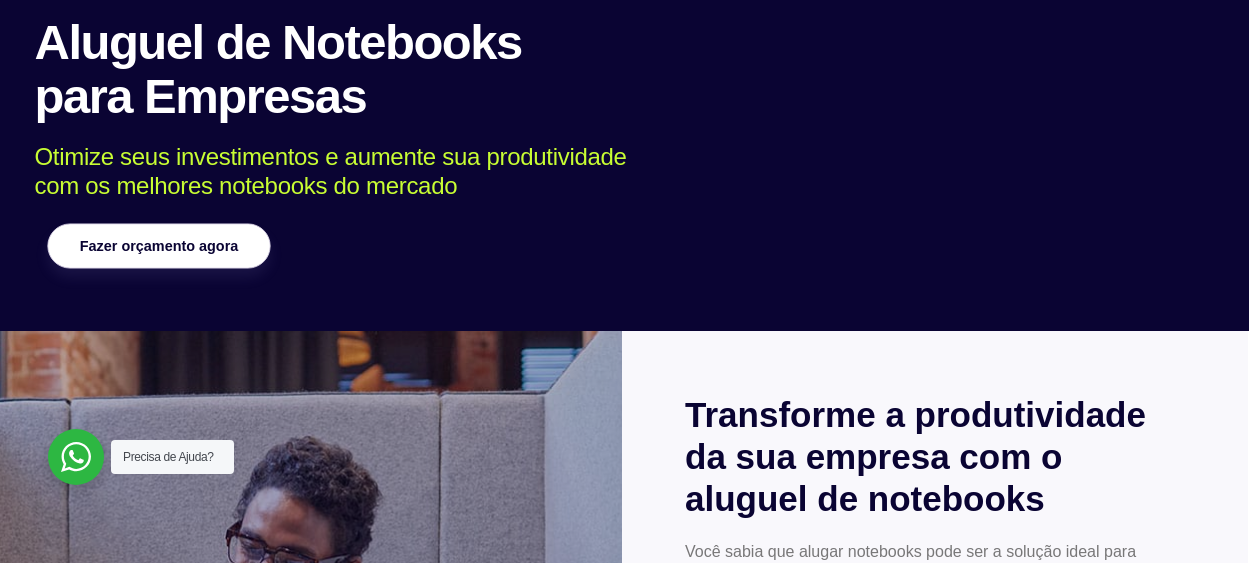 click on "Fazer orçamento agora" at bounding box center [158, 246] 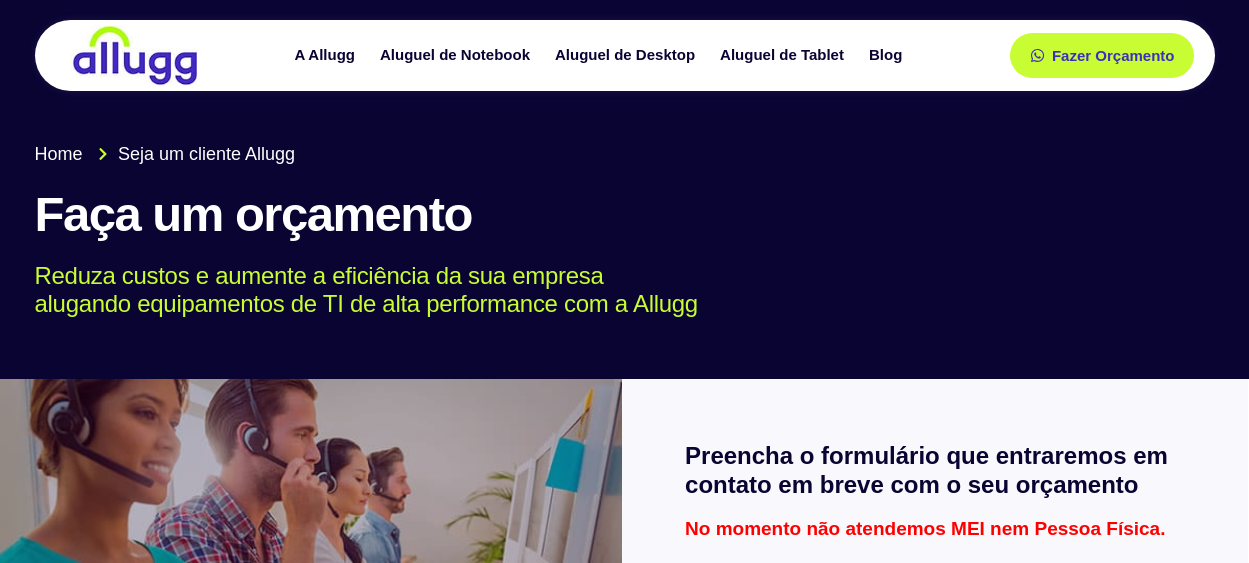 scroll, scrollTop: 0, scrollLeft: 0, axis: both 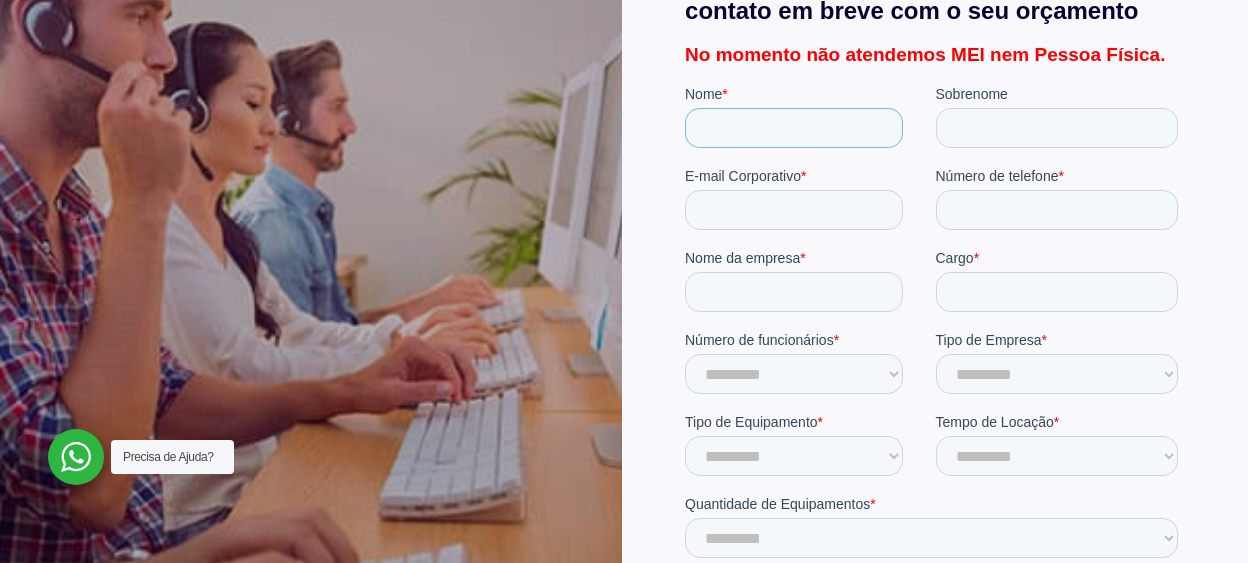 click on "Nome *" at bounding box center [794, 128] 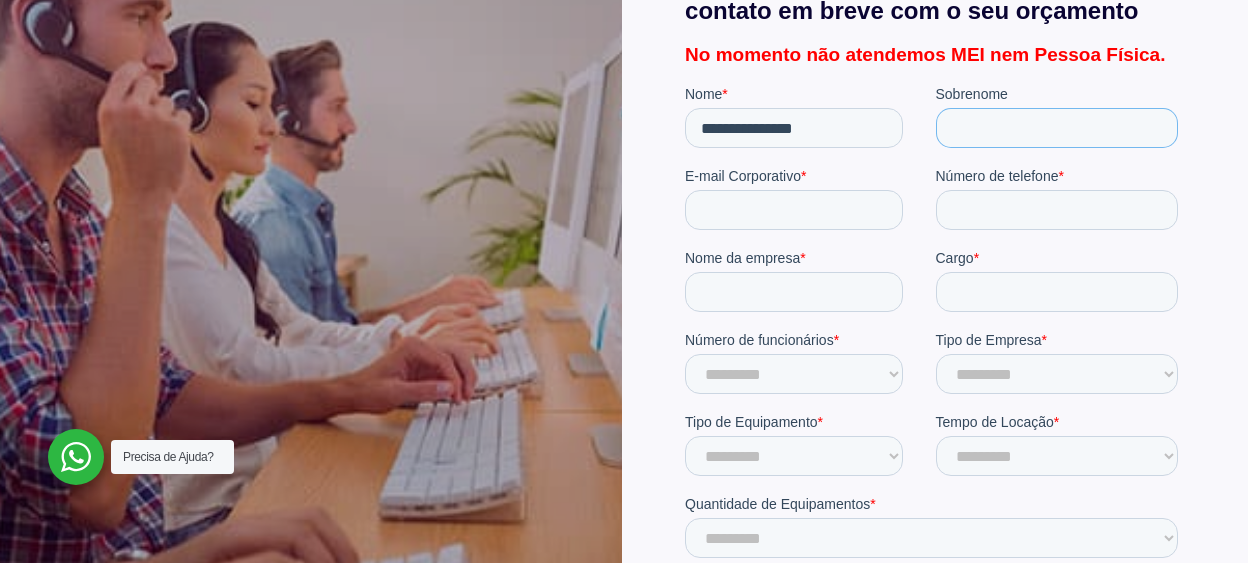 type on "**********" 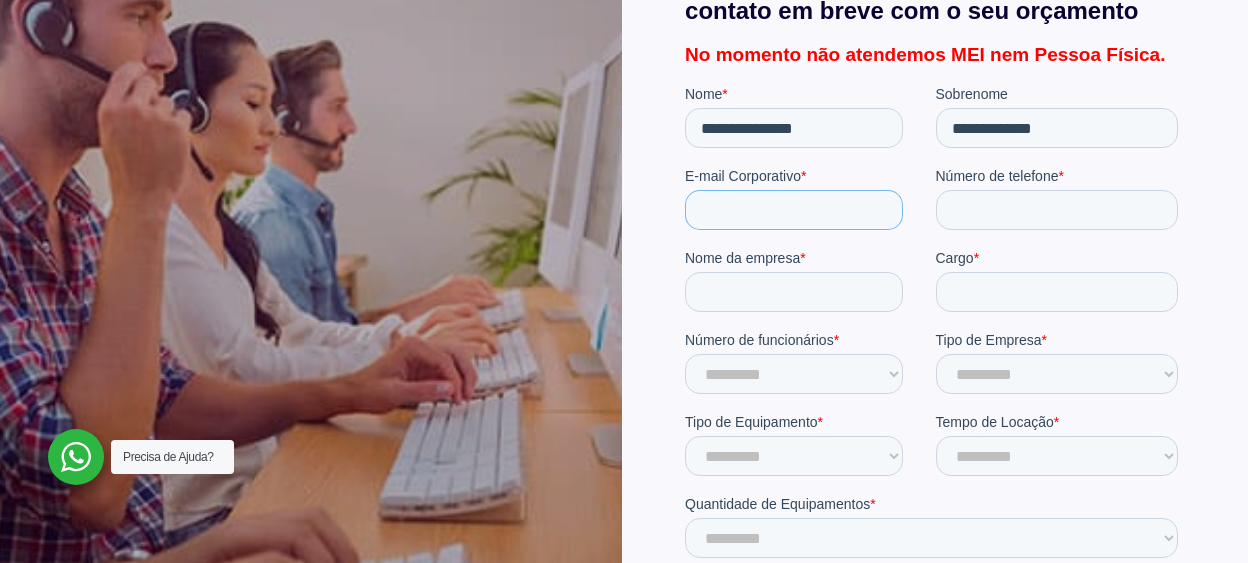 type on "**********" 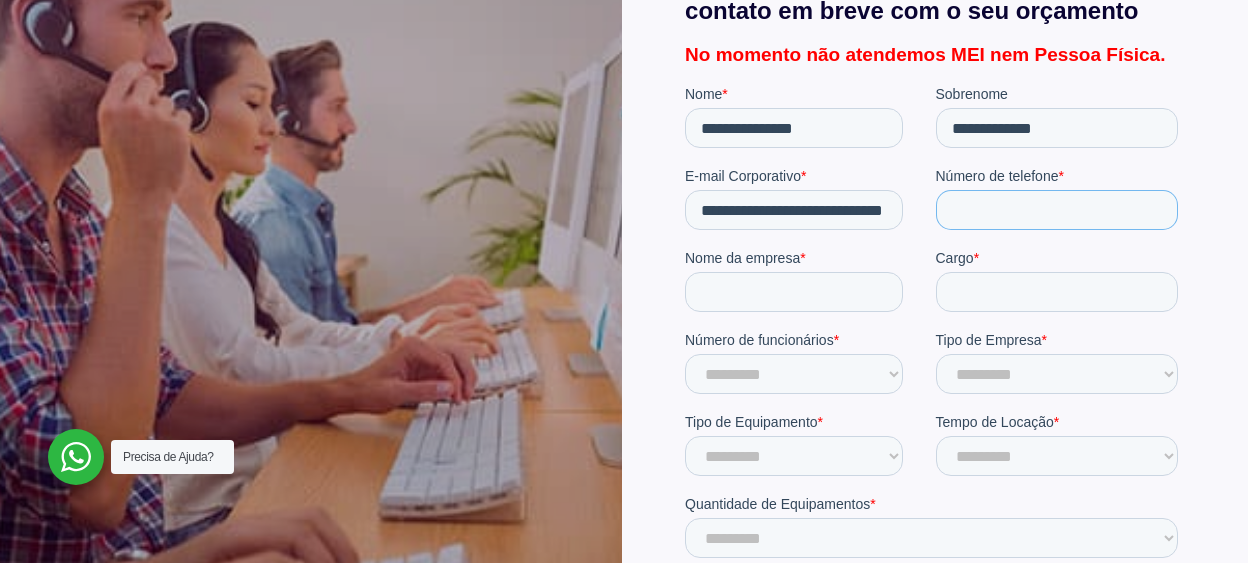 type on "**********" 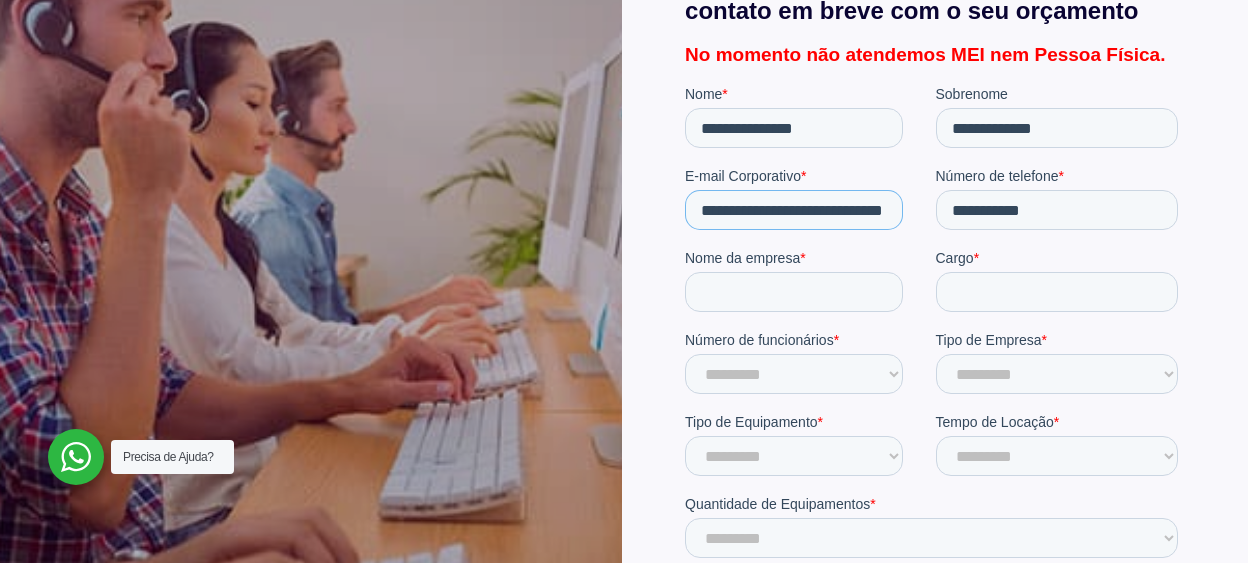 click on "**********" at bounding box center (794, 210) 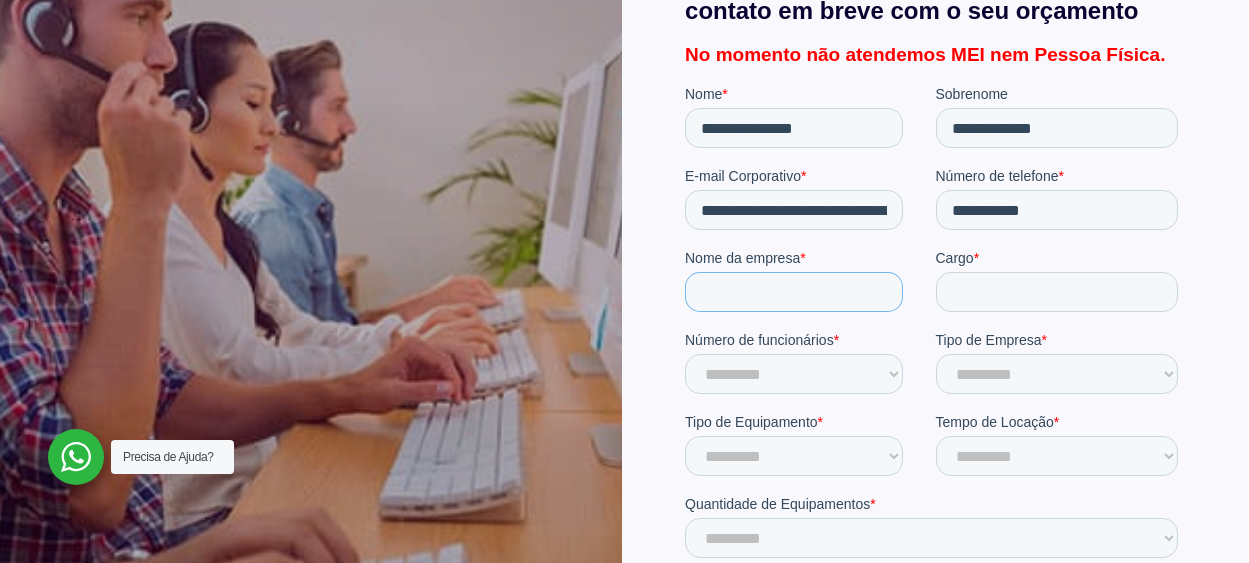 click on "Nome da empresa *" at bounding box center [794, 292] 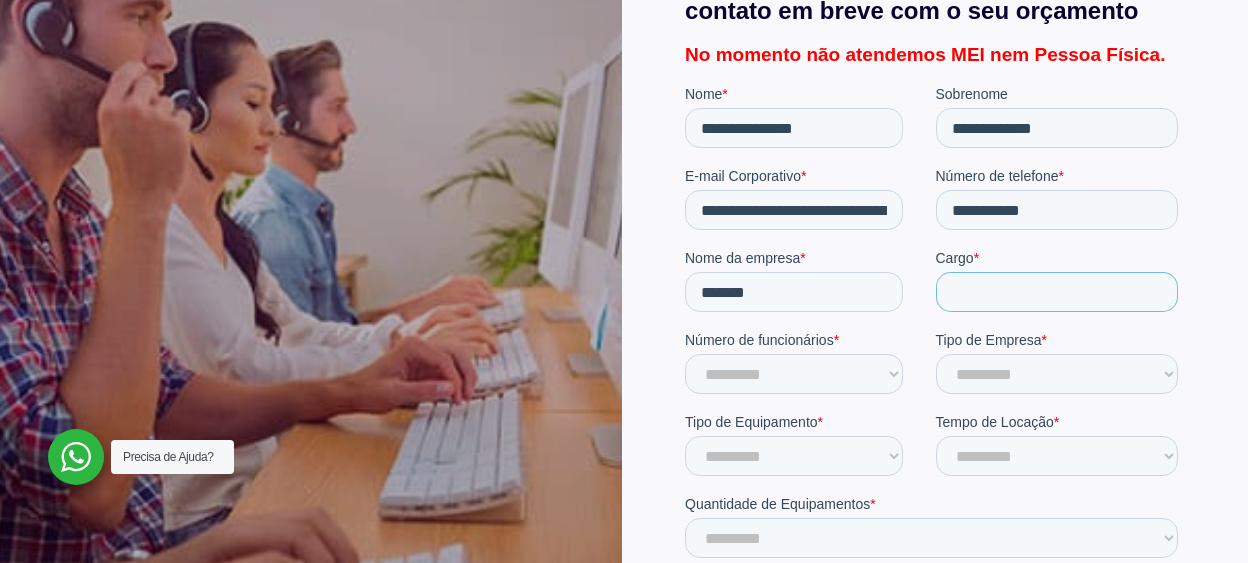click on "Cargo *" at bounding box center (1057, 292) 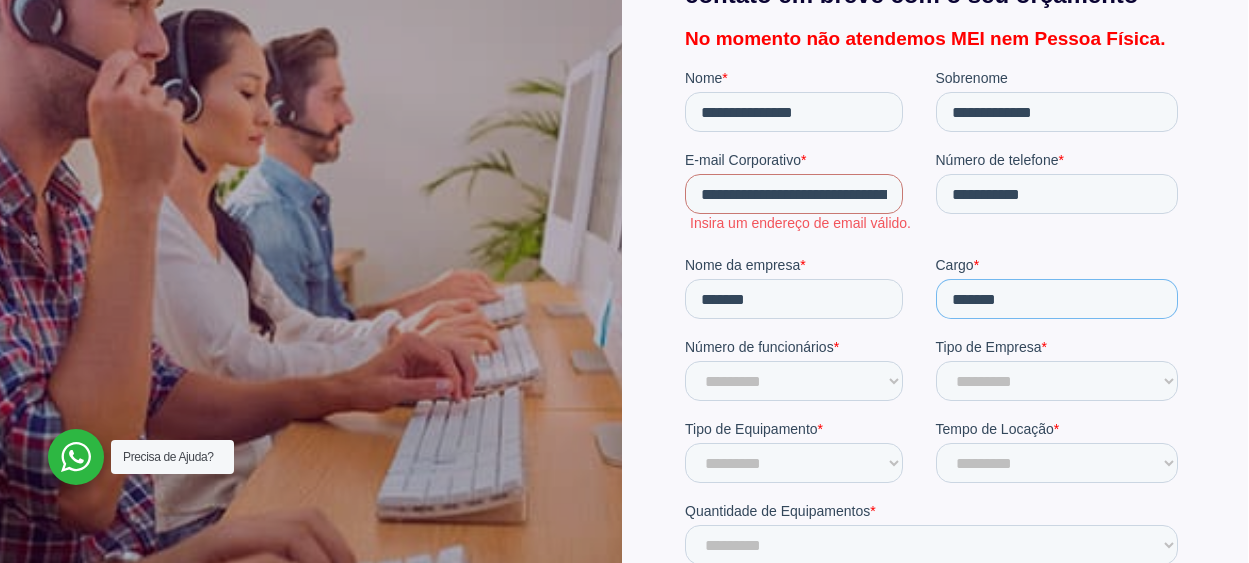 scroll, scrollTop: 514, scrollLeft: 0, axis: vertical 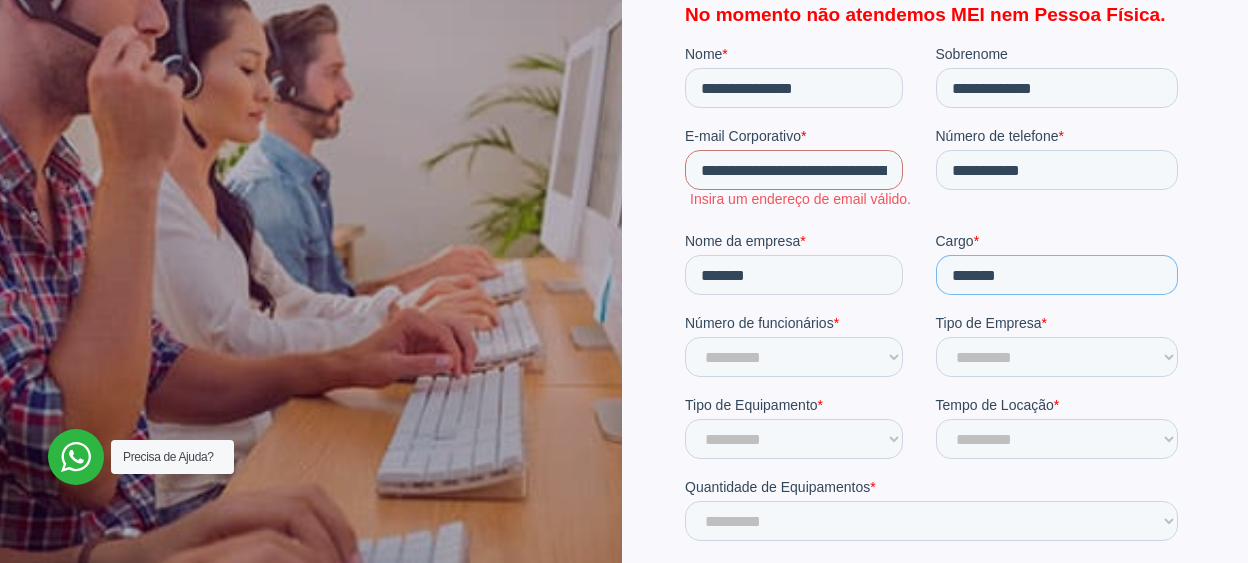 type on "*******" 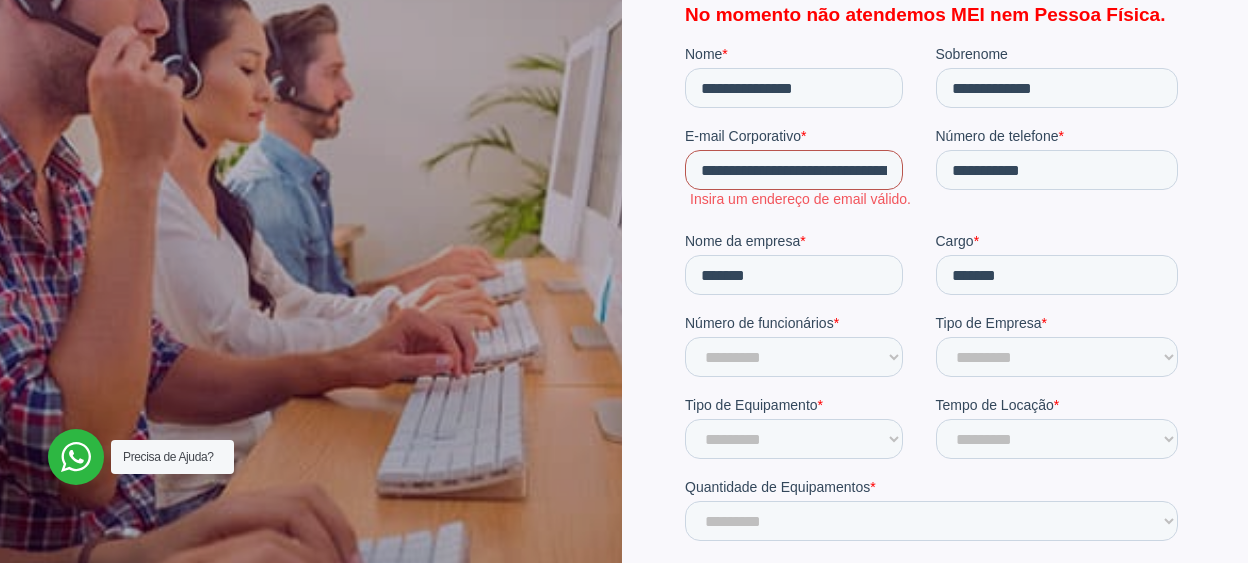 click on "**********" at bounding box center [794, 170] 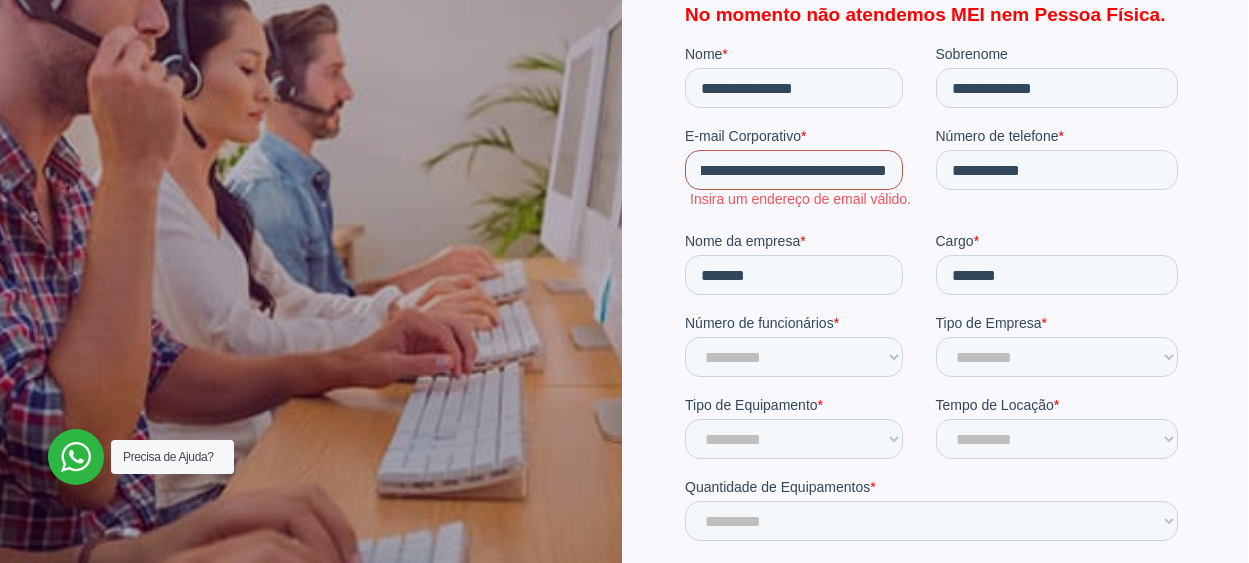 drag, startPoint x: 846, startPoint y: 171, endPoint x: 981, endPoint y: 172, distance: 135.00371 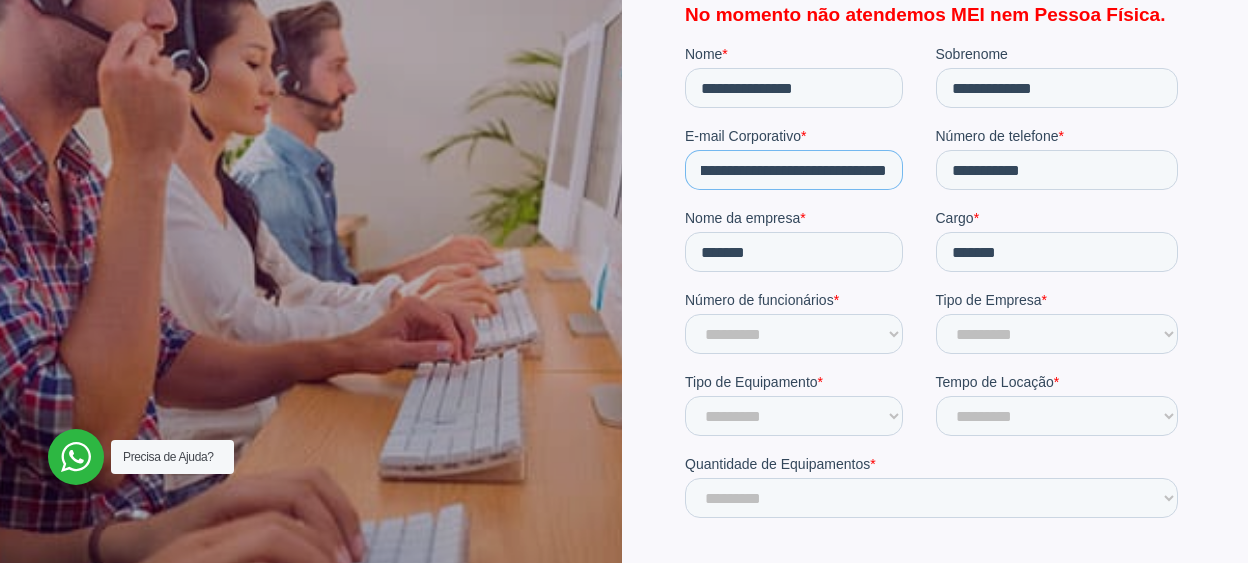 type on "**********" 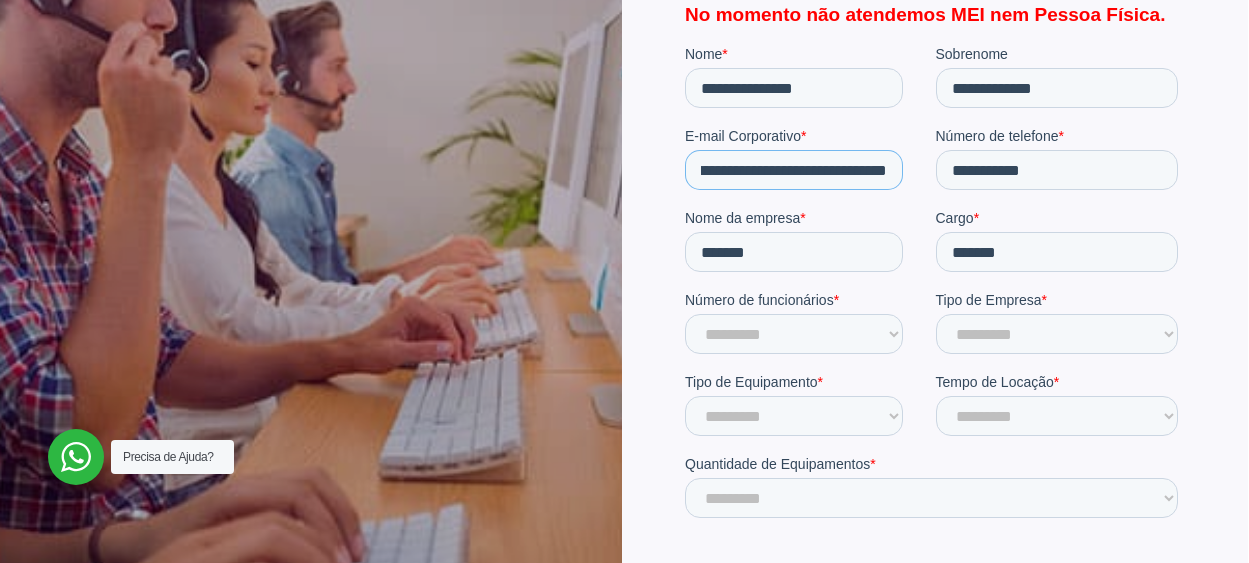 scroll, scrollTop: 0, scrollLeft: 84, axis: horizontal 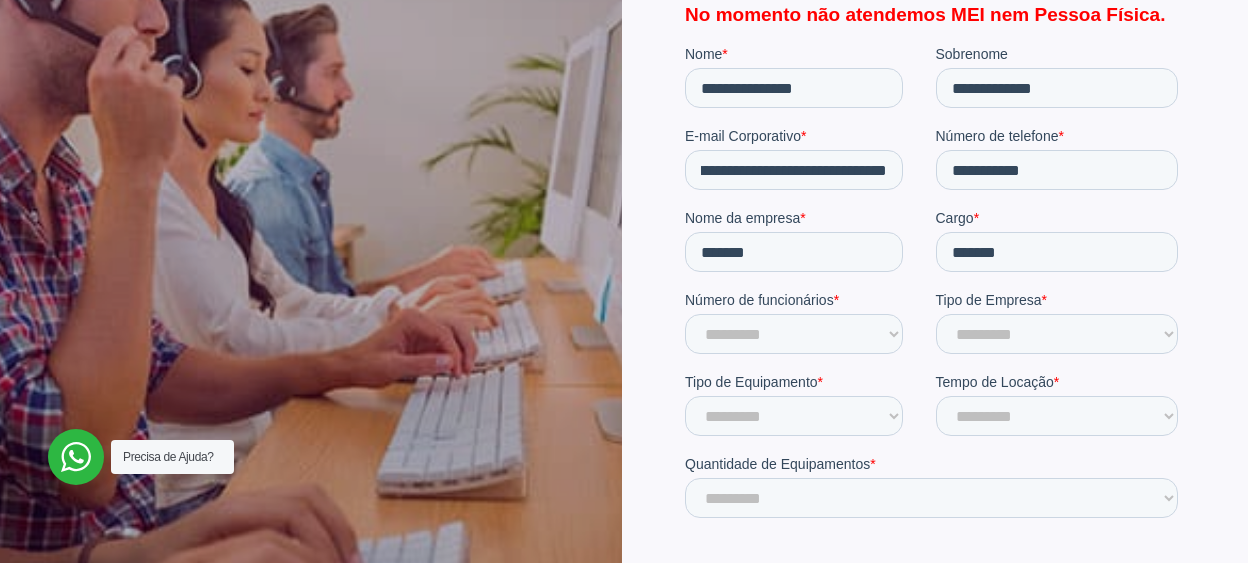 click on "Número de funcionários" at bounding box center [759, 300] 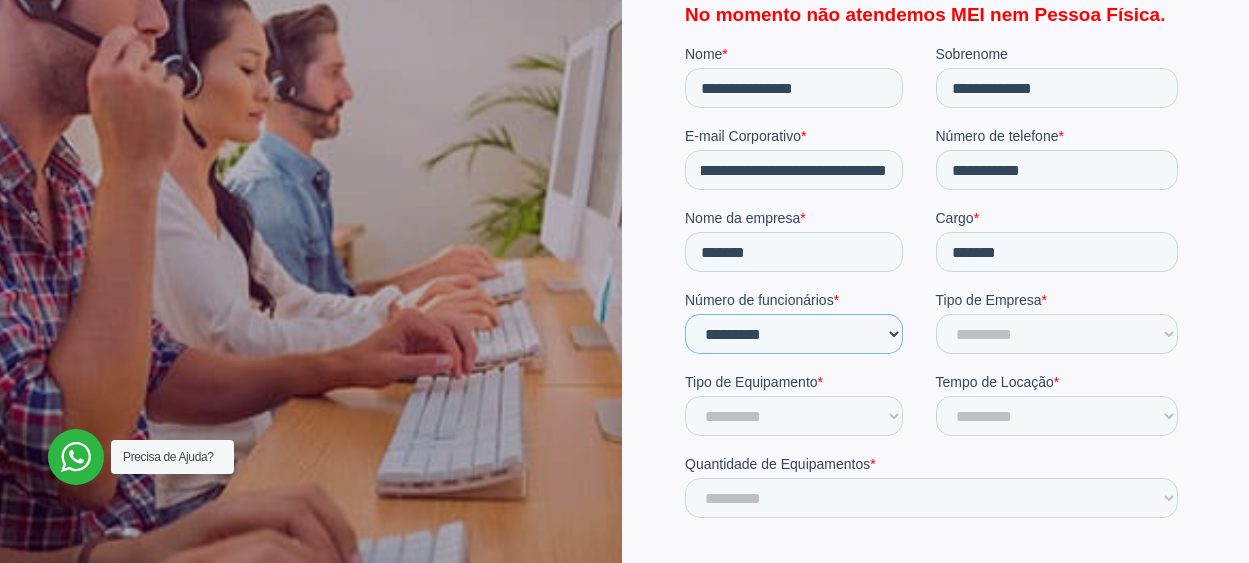 click on "**********" at bounding box center (794, 334) 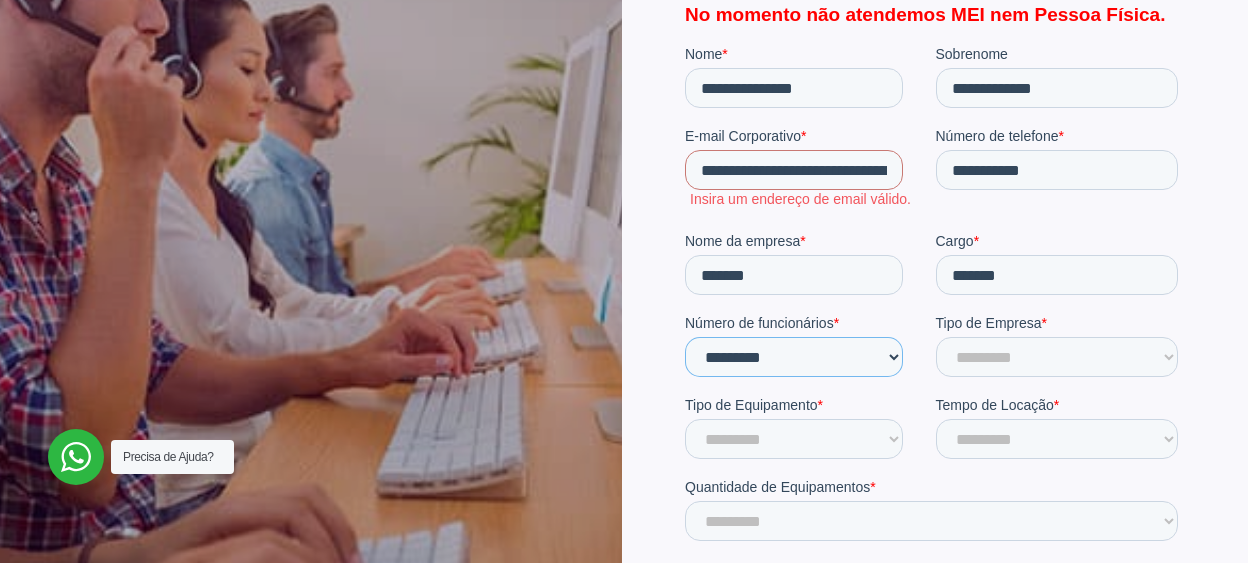 click on "**********" at bounding box center (794, 357) 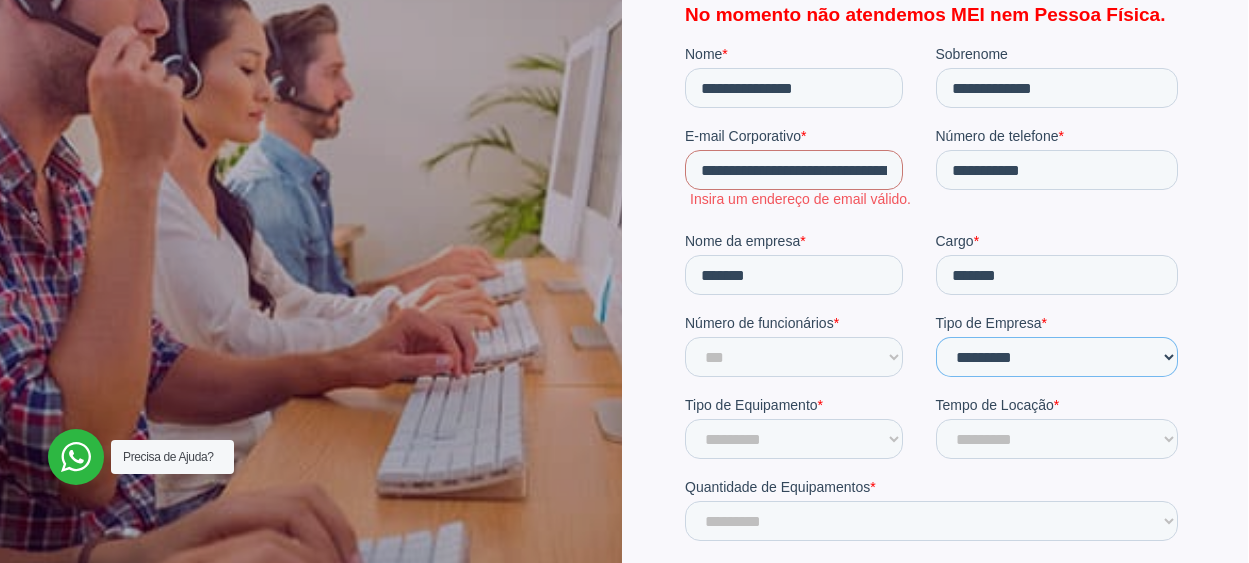 click on "**********" at bounding box center [1057, 357] 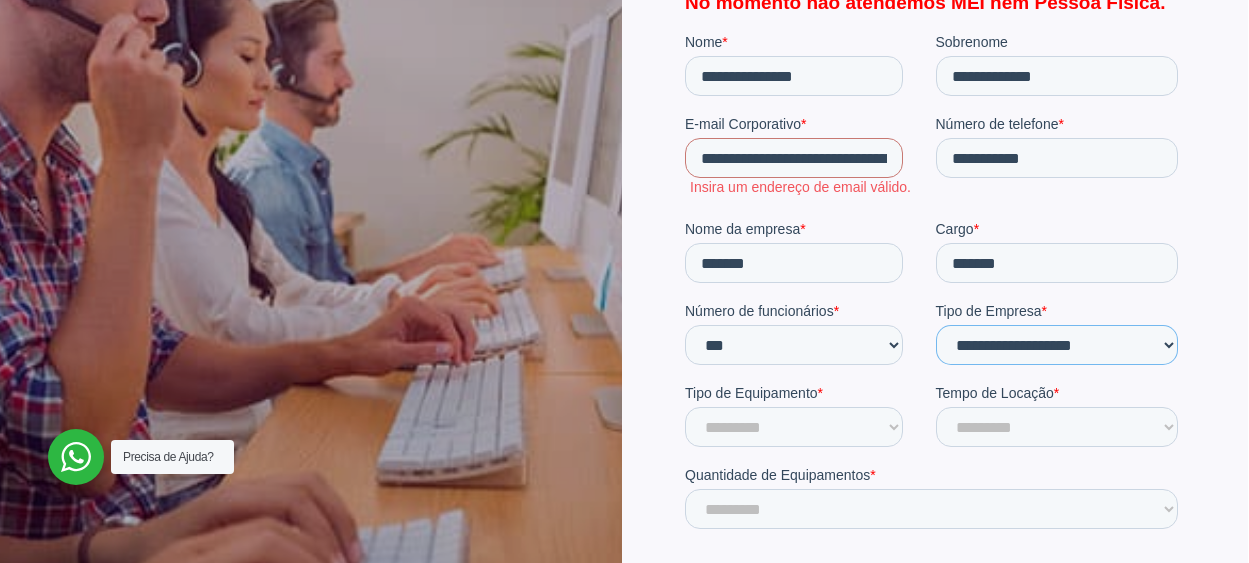 scroll, scrollTop: 539, scrollLeft: 0, axis: vertical 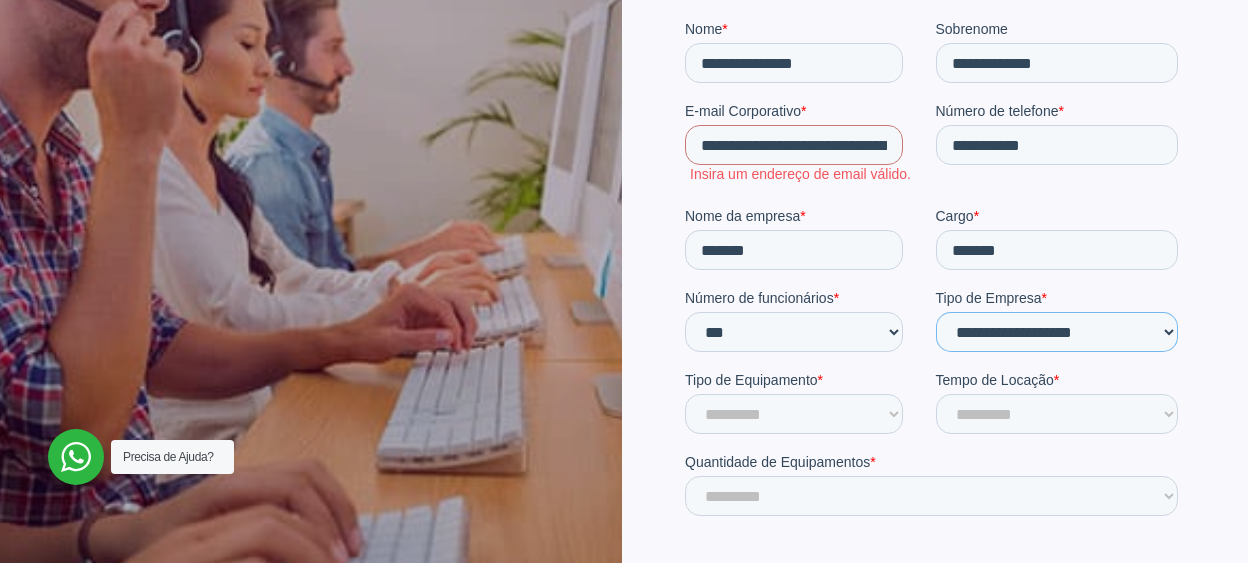 click on "**********" at bounding box center (1057, 332) 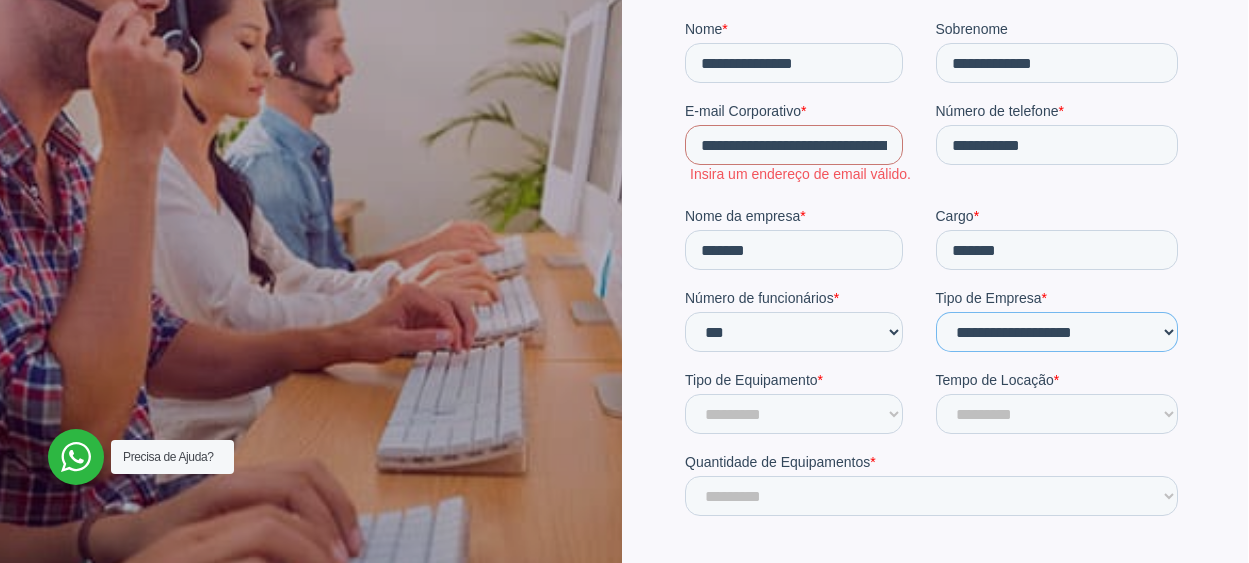 select on "**********" 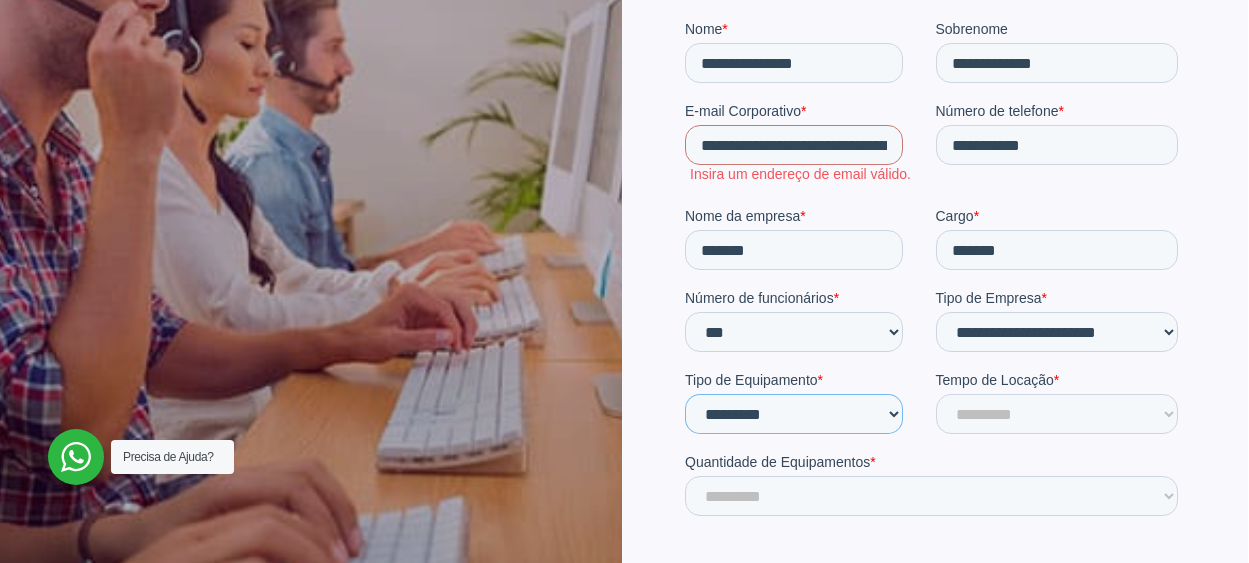 click on "********* ******** ******* ******* ****** ********" at bounding box center (794, 414) 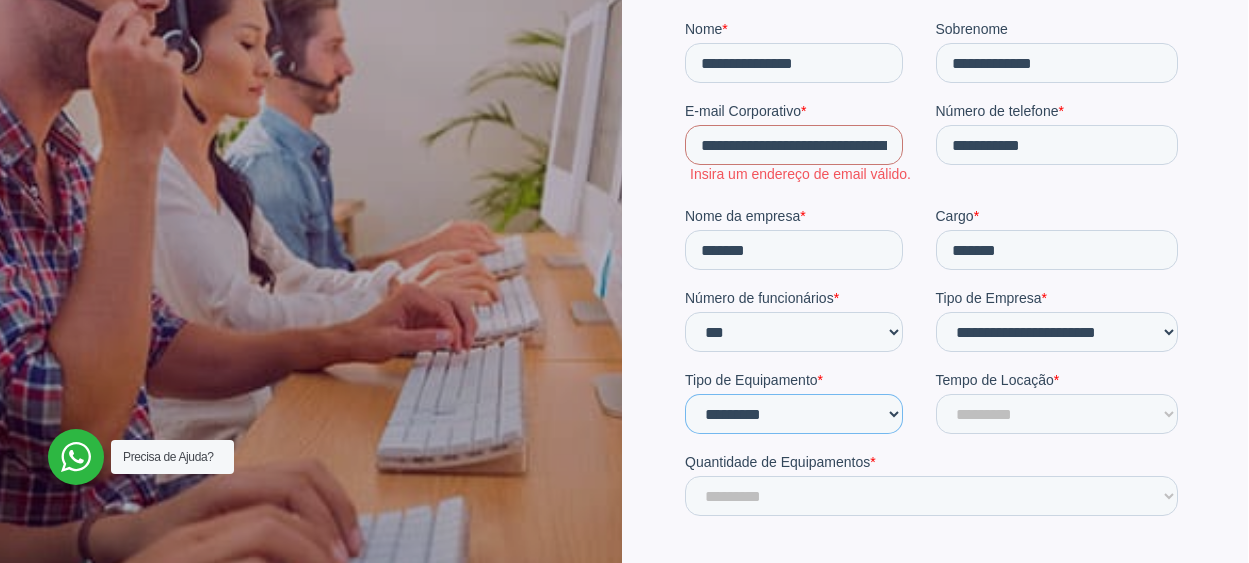 select on "********" 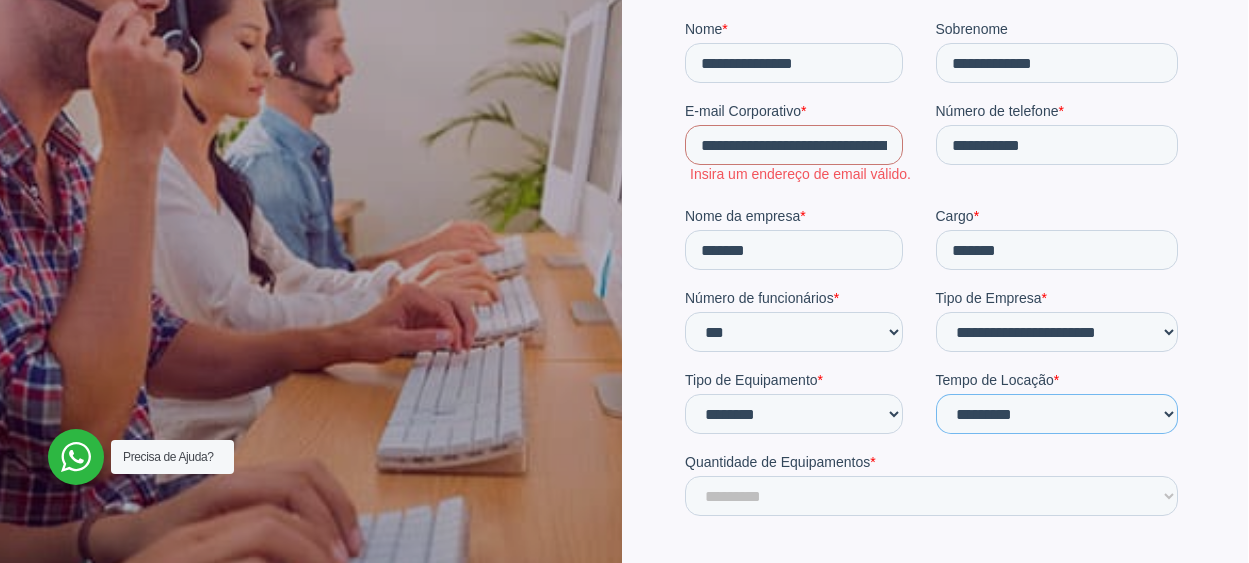 click on "**********" at bounding box center (1057, 414) 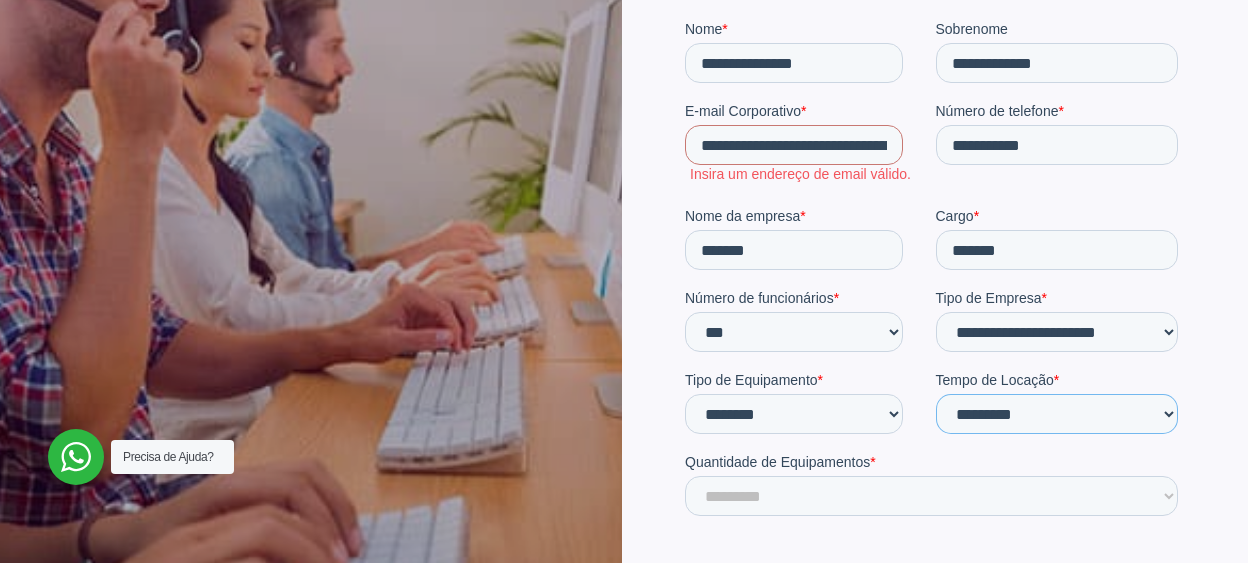 select on "**" 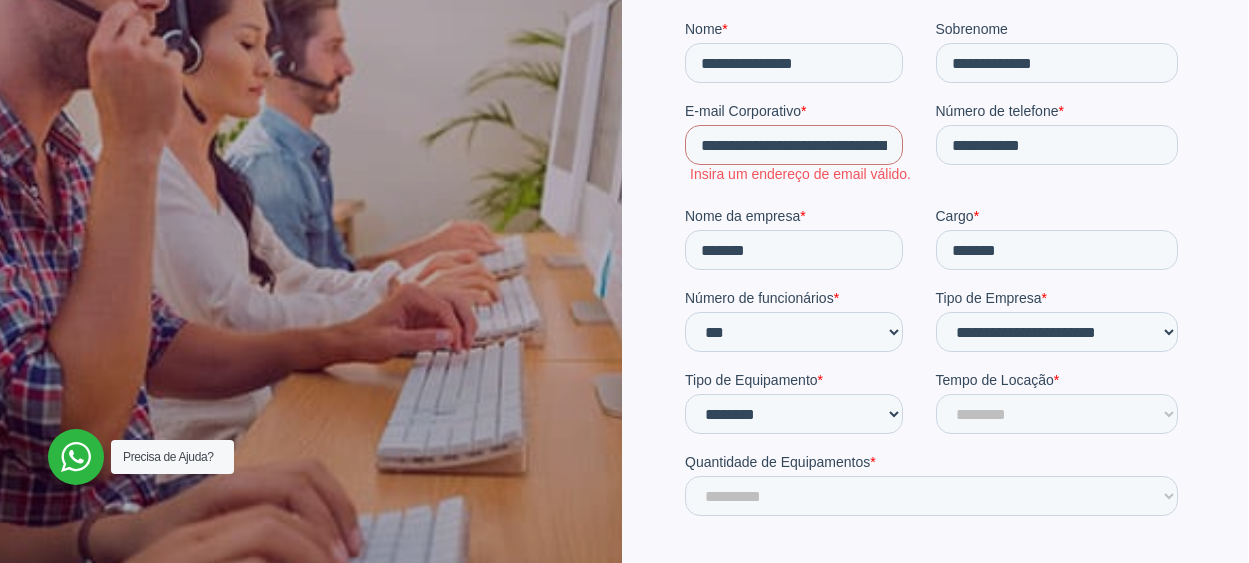click at bounding box center (935, 263) 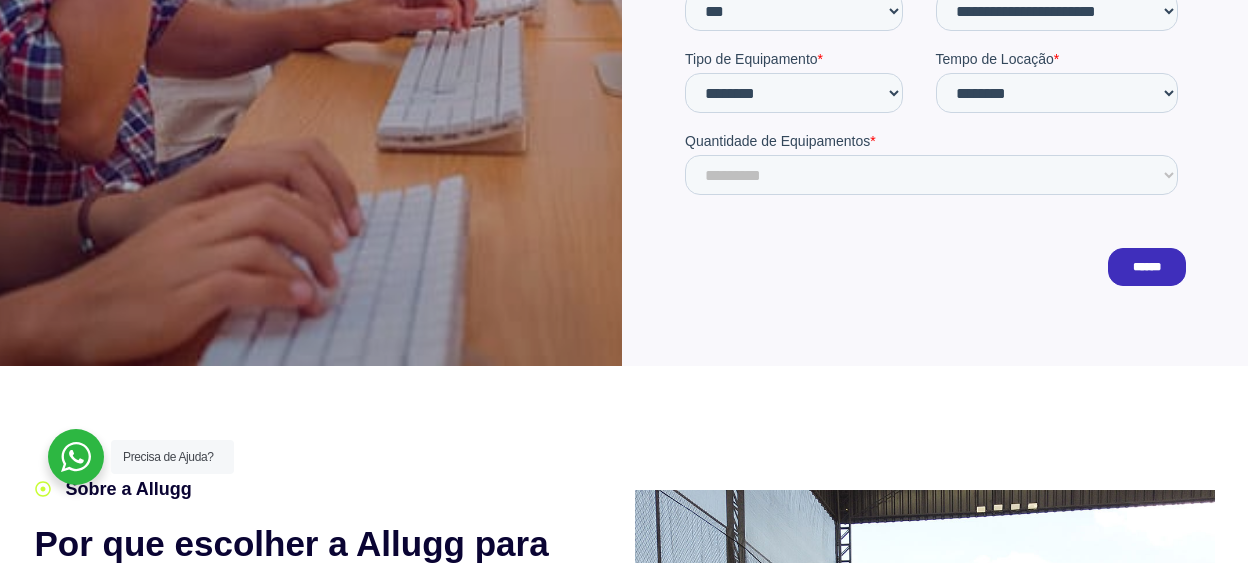 scroll, scrollTop: 840, scrollLeft: 0, axis: vertical 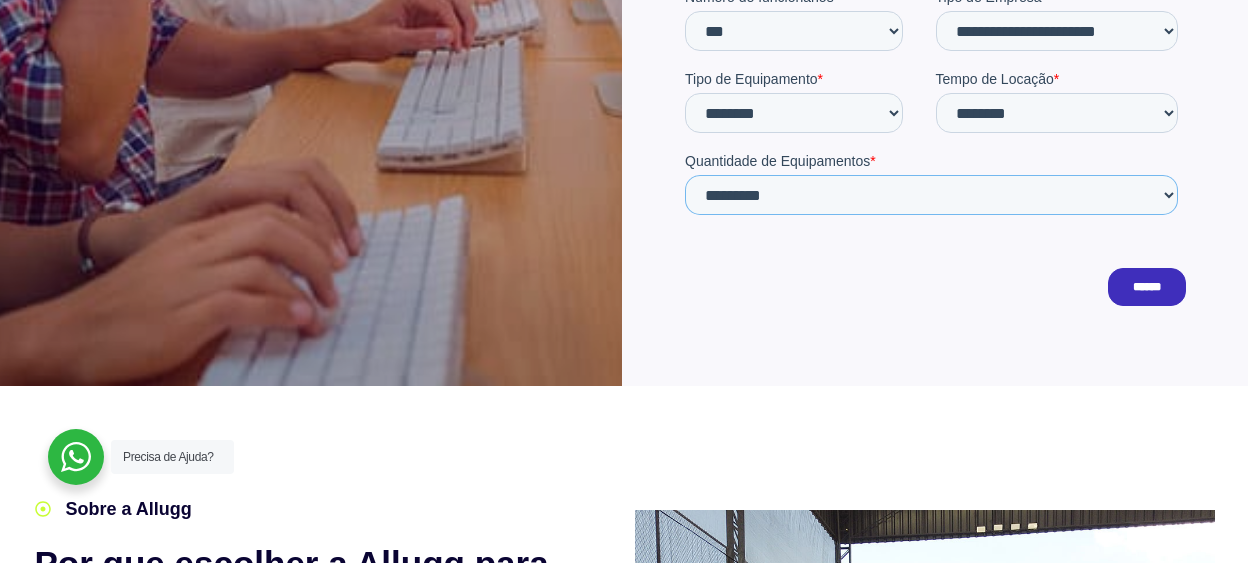 click on "**********" at bounding box center (931, 196) 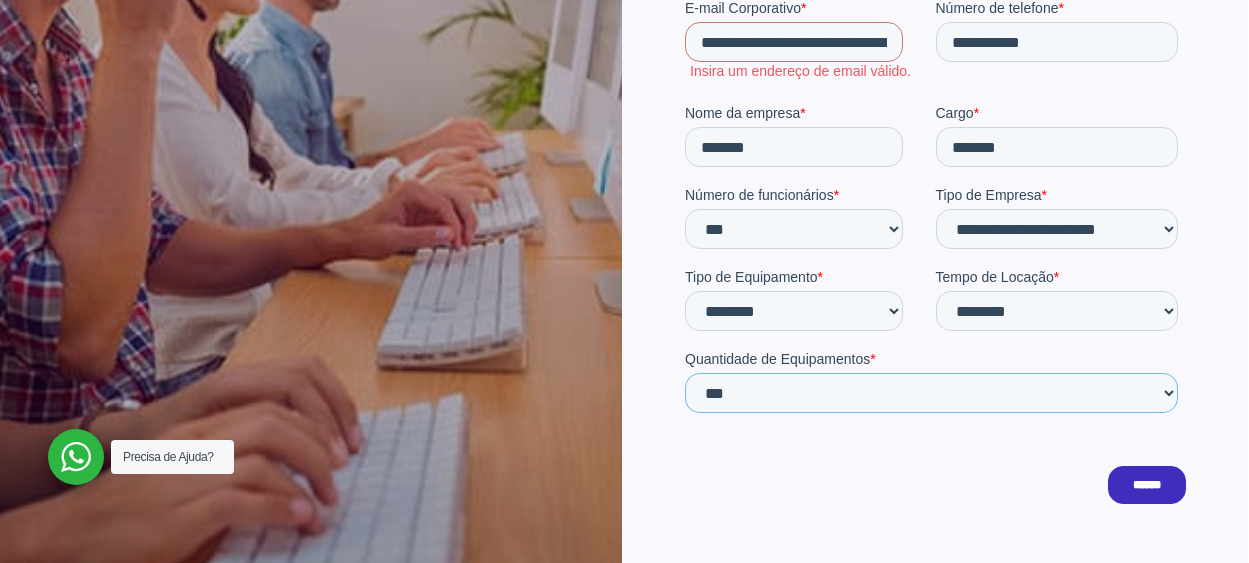 scroll, scrollTop: 638, scrollLeft: 0, axis: vertical 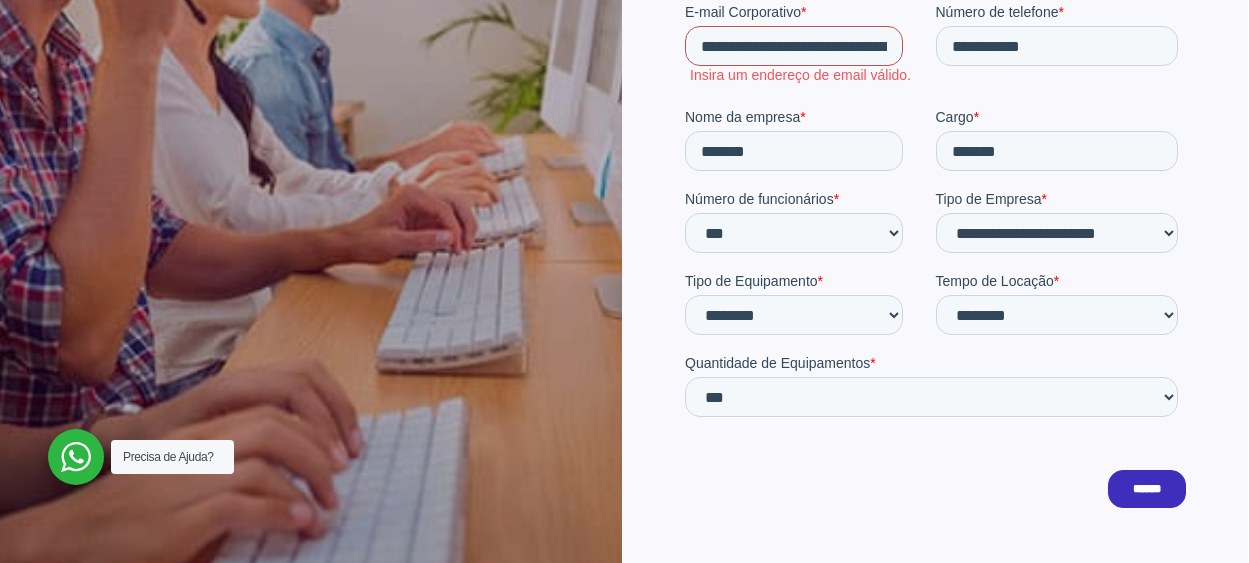 click on "**********" at bounding box center (794, 47) 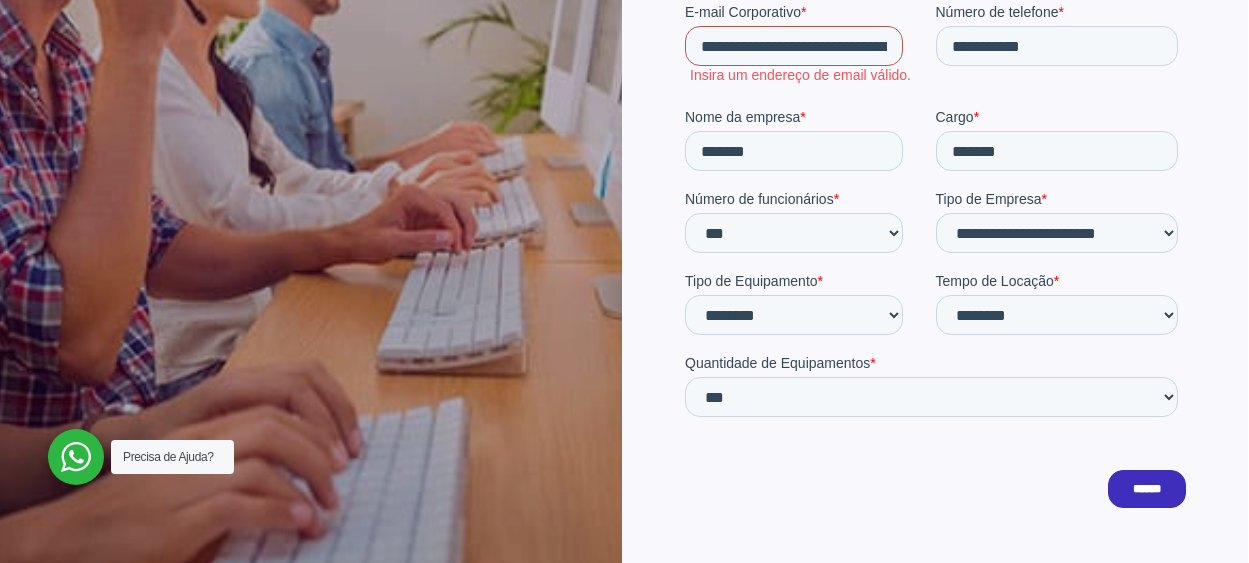 scroll, scrollTop: 0, scrollLeft: 84, axis: horizontal 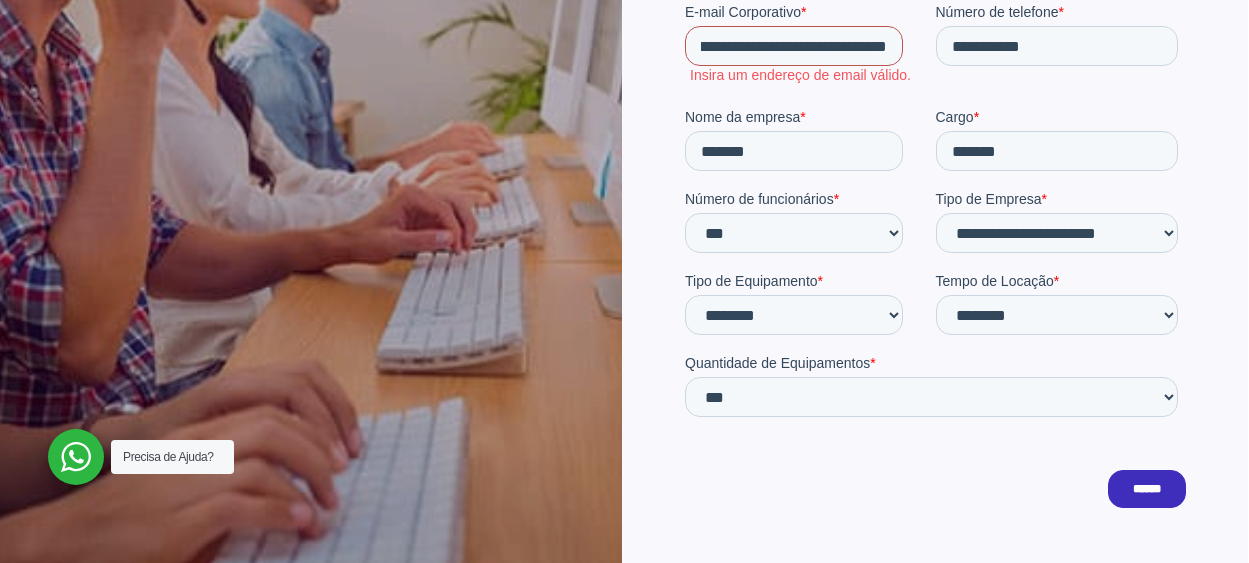 drag, startPoint x: 801, startPoint y: 46, endPoint x: 926, endPoint y: 53, distance: 125.19585 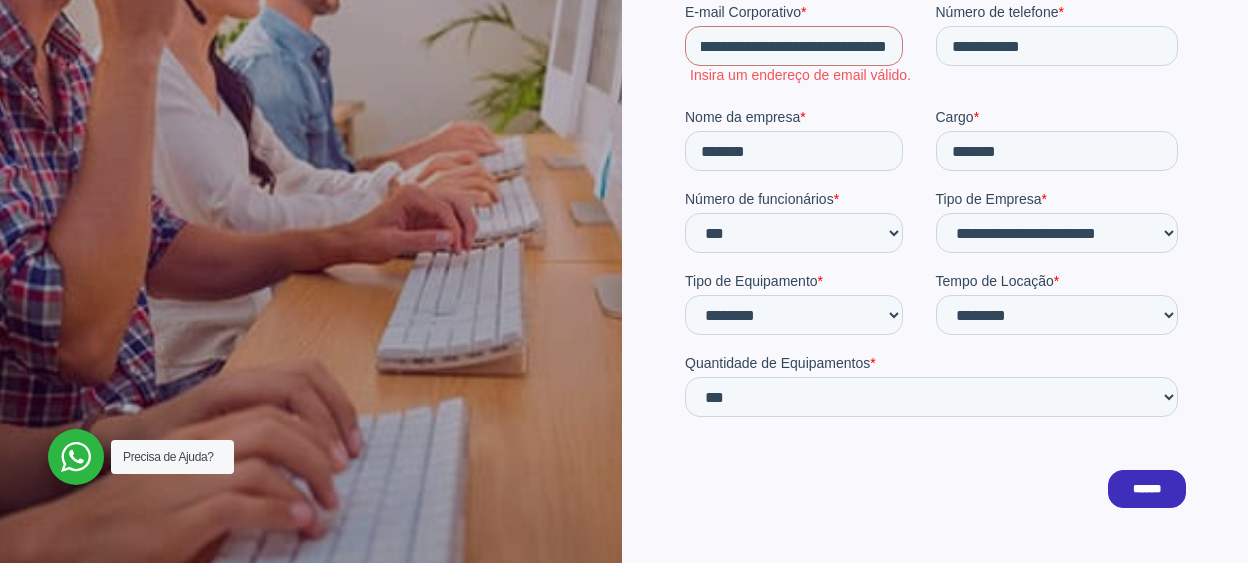 click on "**********" at bounding box center [935, 55] 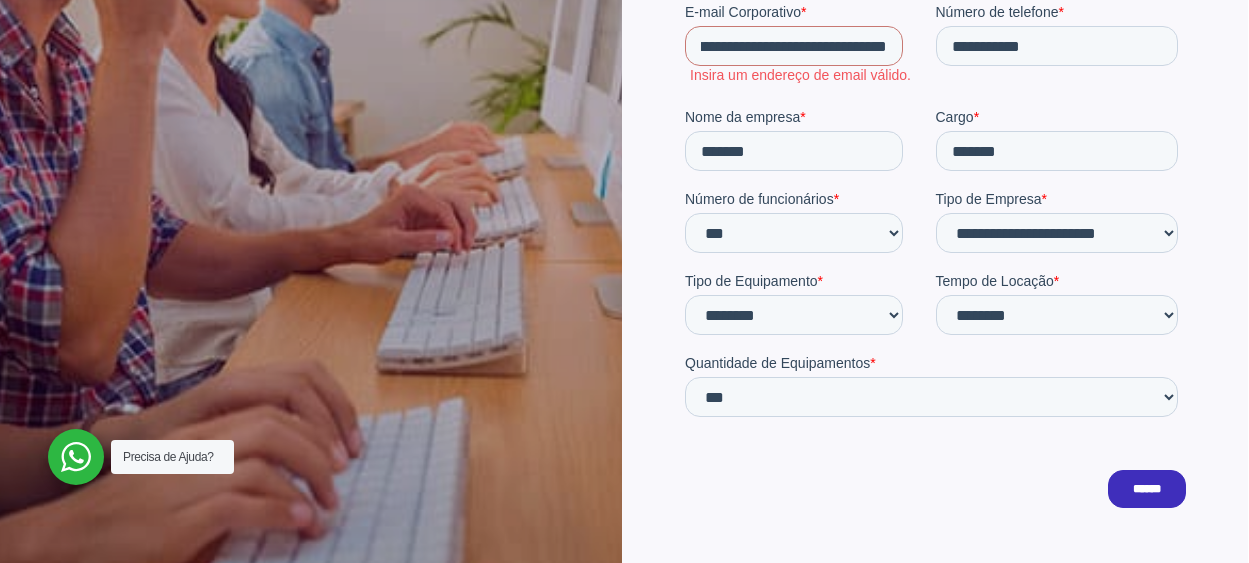 scroll, scrollTop: 0, scrollLeft: 0, axis: both 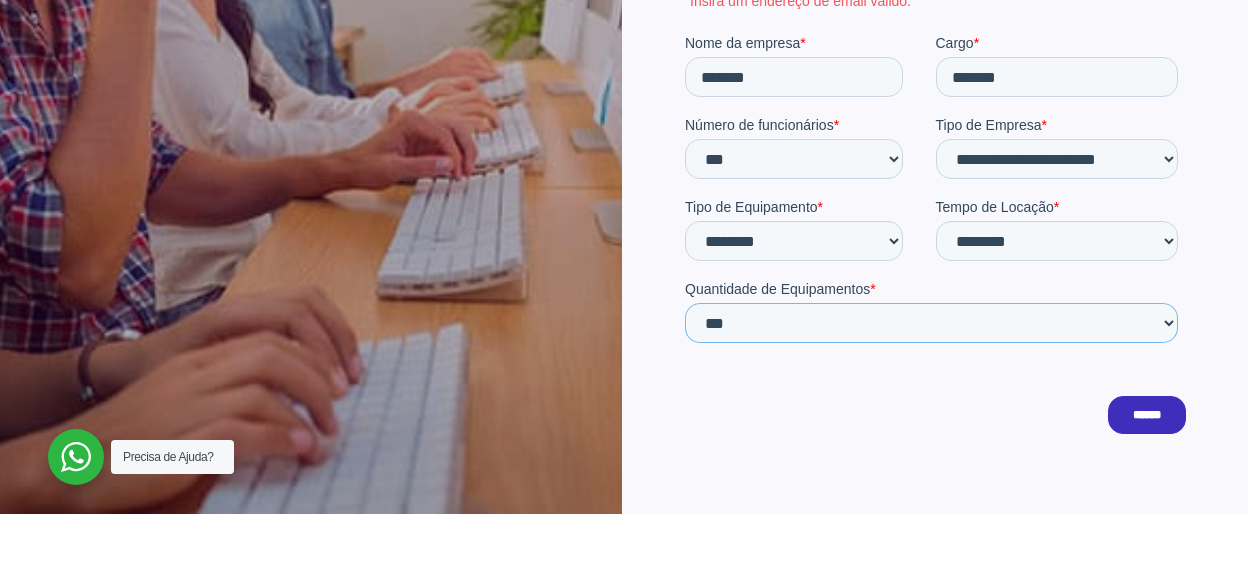 click on "**********" at bounding box center [931, 324] 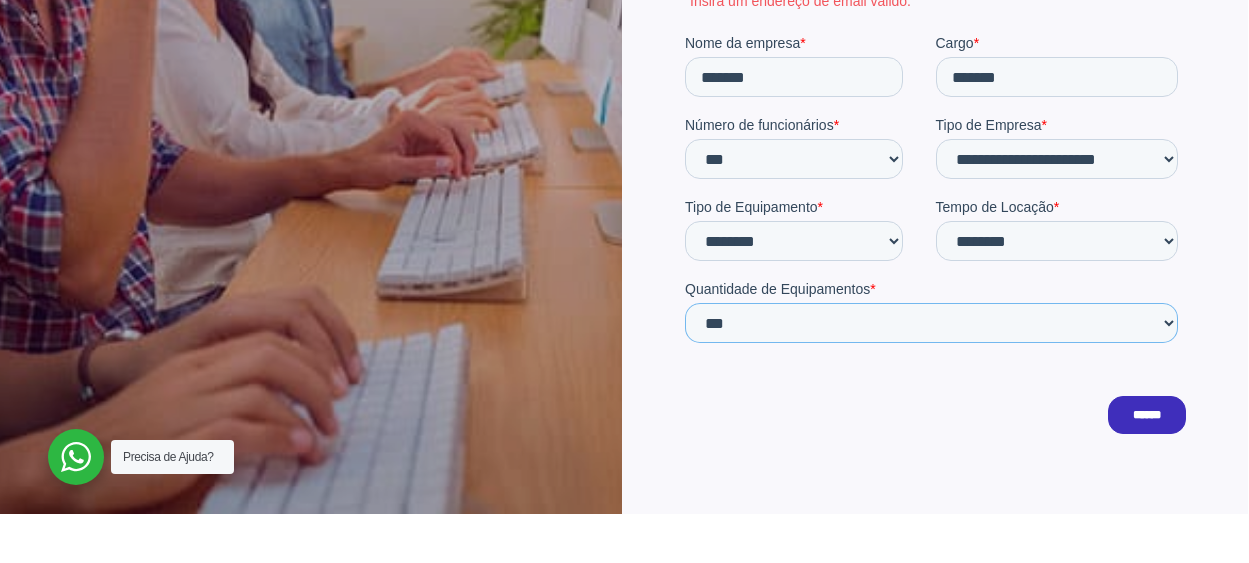 select on "****" 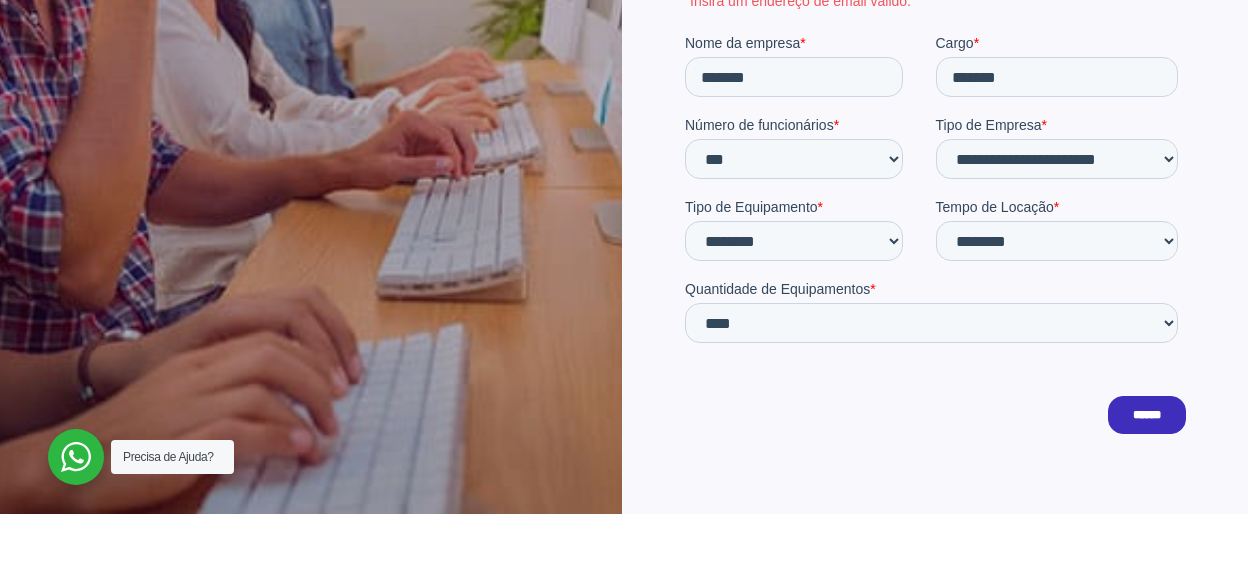 click on "**********" at bounding box center (935, 149) 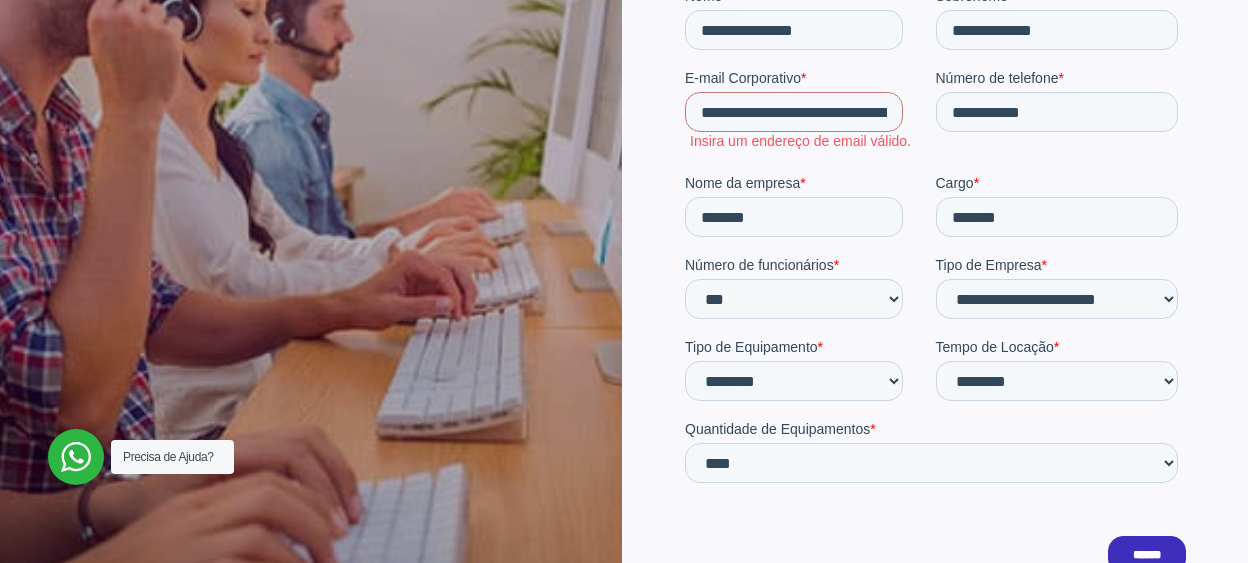 scroll, scrollTop: 676, scrollLeft: 0, axis: vertical 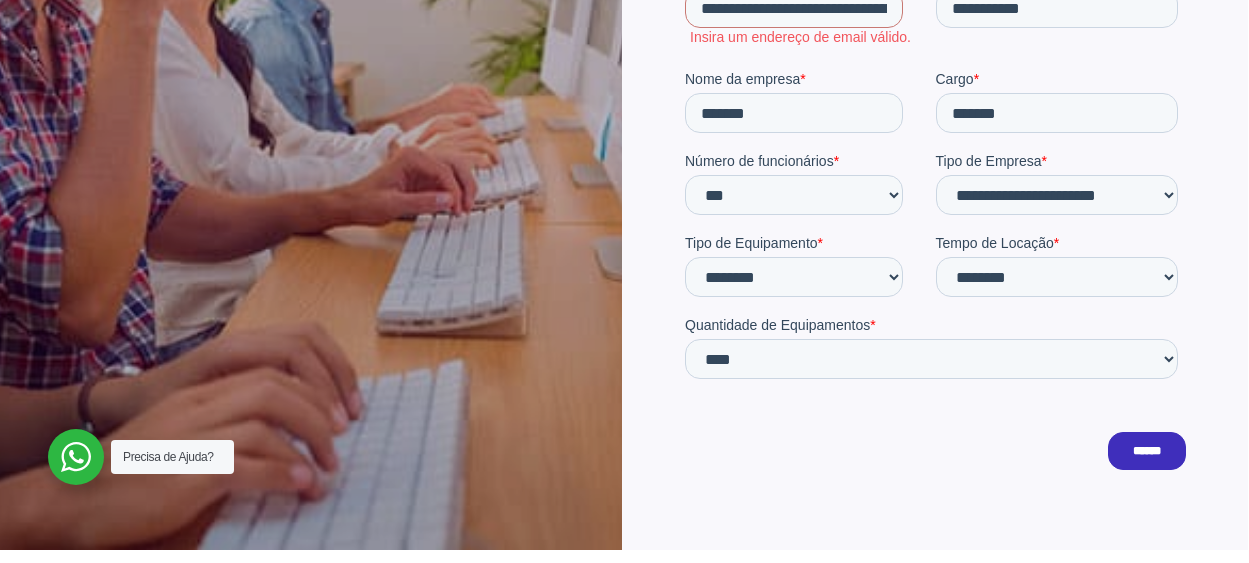 click on "******" at bounding box center (1147, 452) 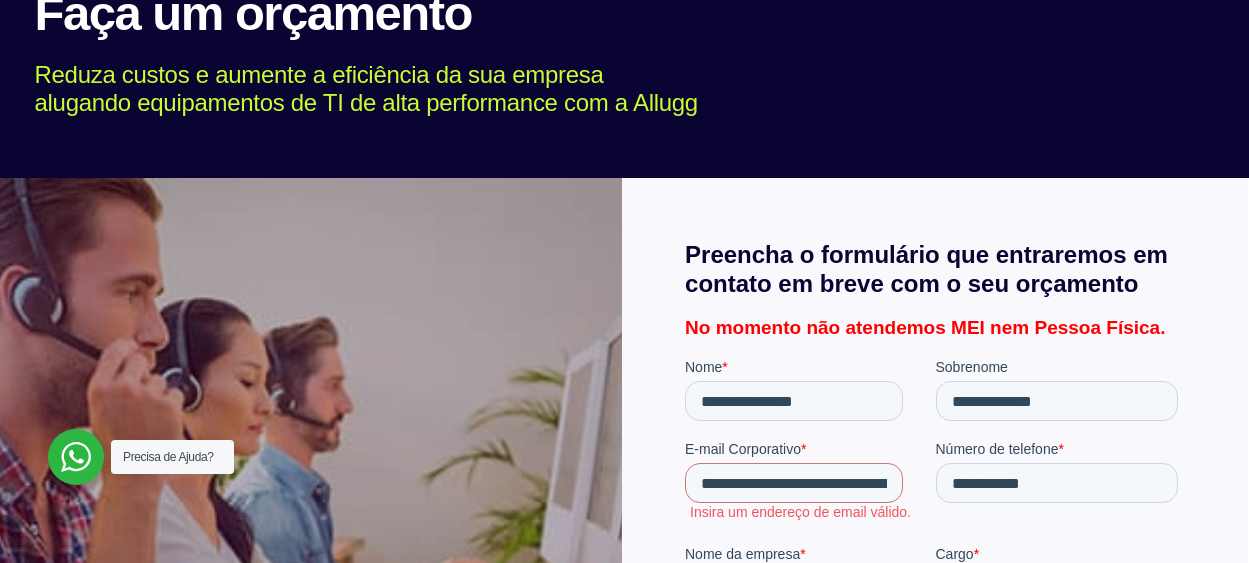 scroll, scrollTop: 353, scrollLeft: 0, axis: vertical 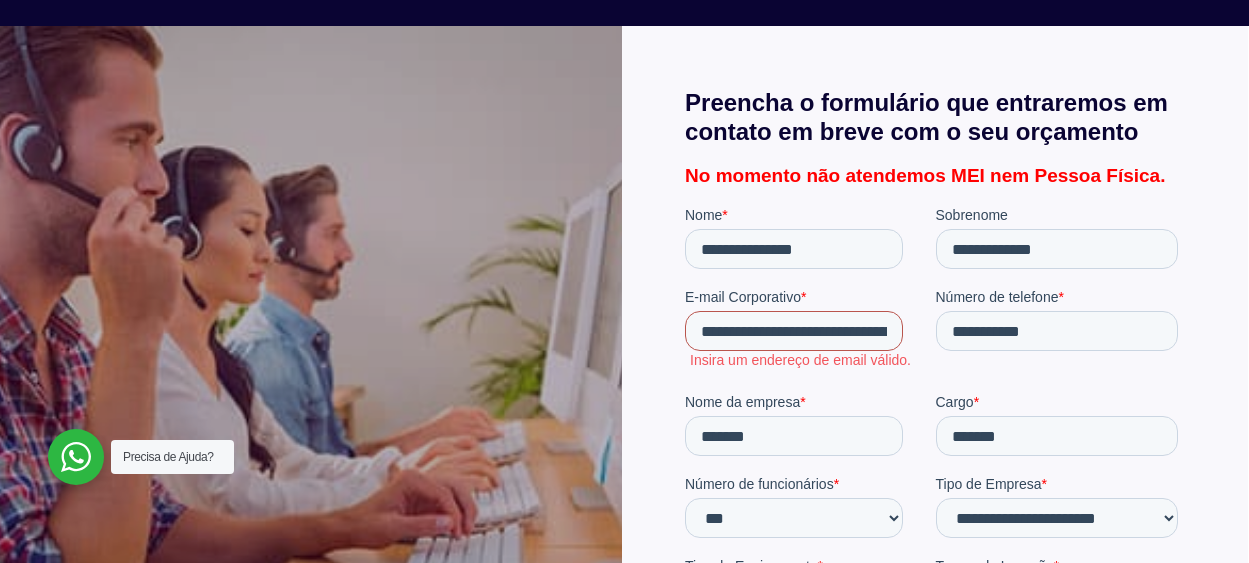 click on "**********" at bounding box center (794, 331) 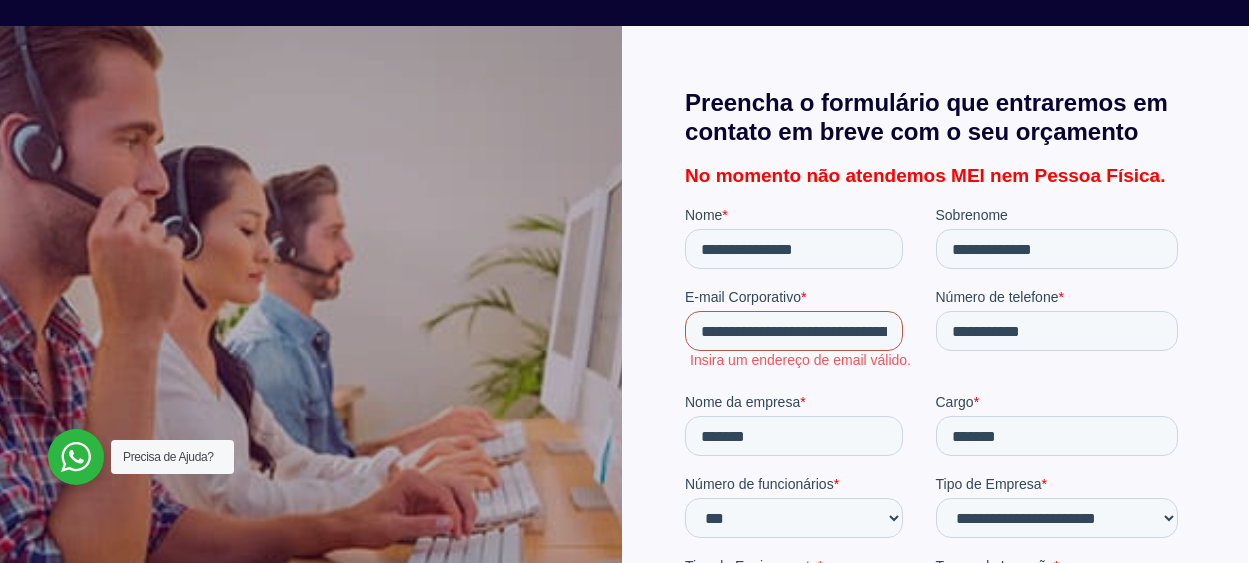 scroll, scrollTop: 0, scrollLeft: 84, axis: horizontal 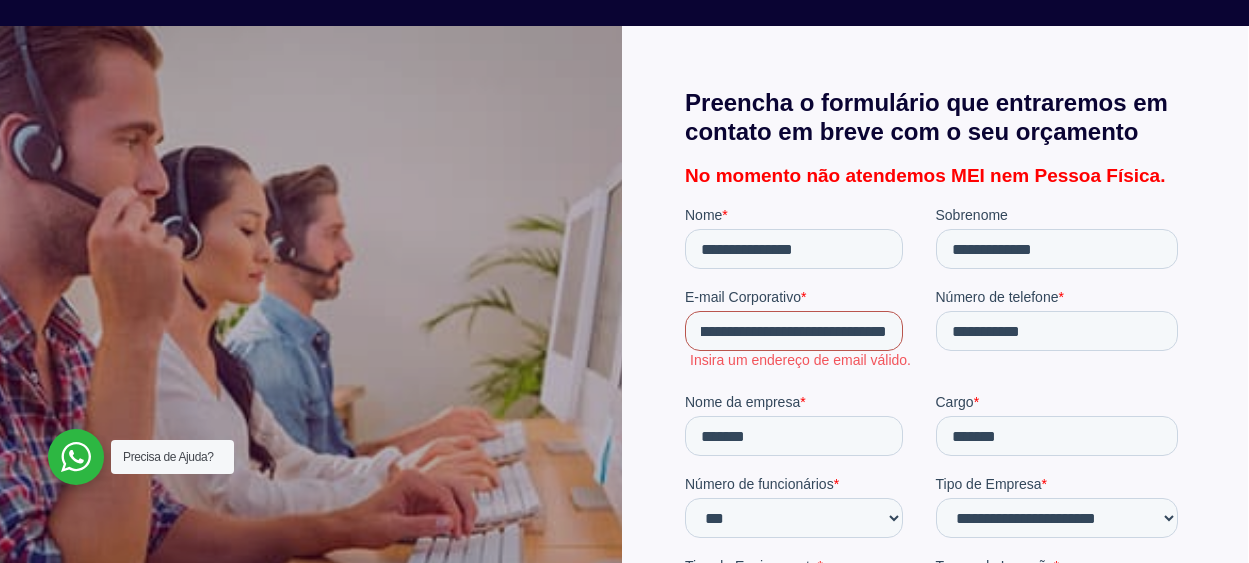 drag, startPoint x: 843, startPoint y: 329, endPoint x: 962, endPoint y: 322, distance: 119.2057 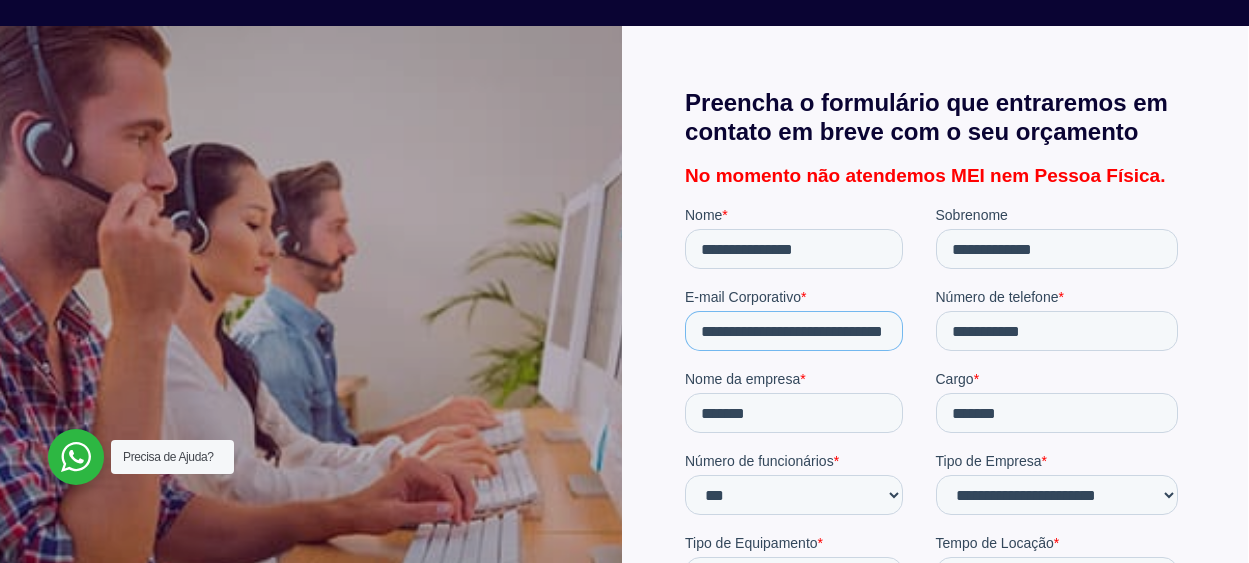 scroll, scrollTop: 0, scrollLeft: 65, axis: horizontal 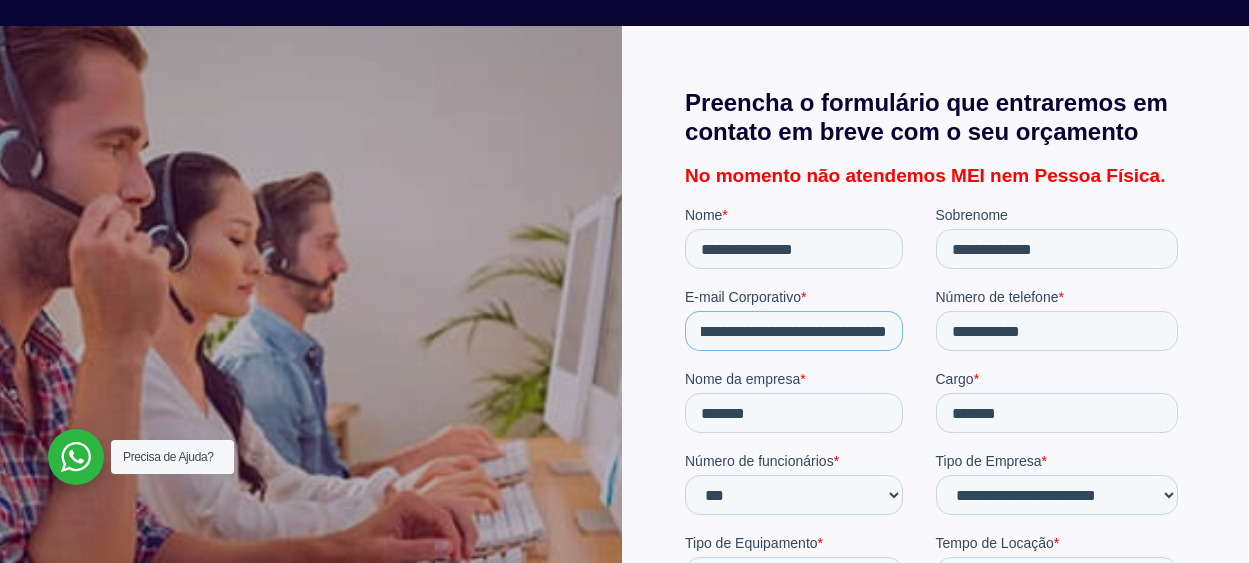 type on "**********" 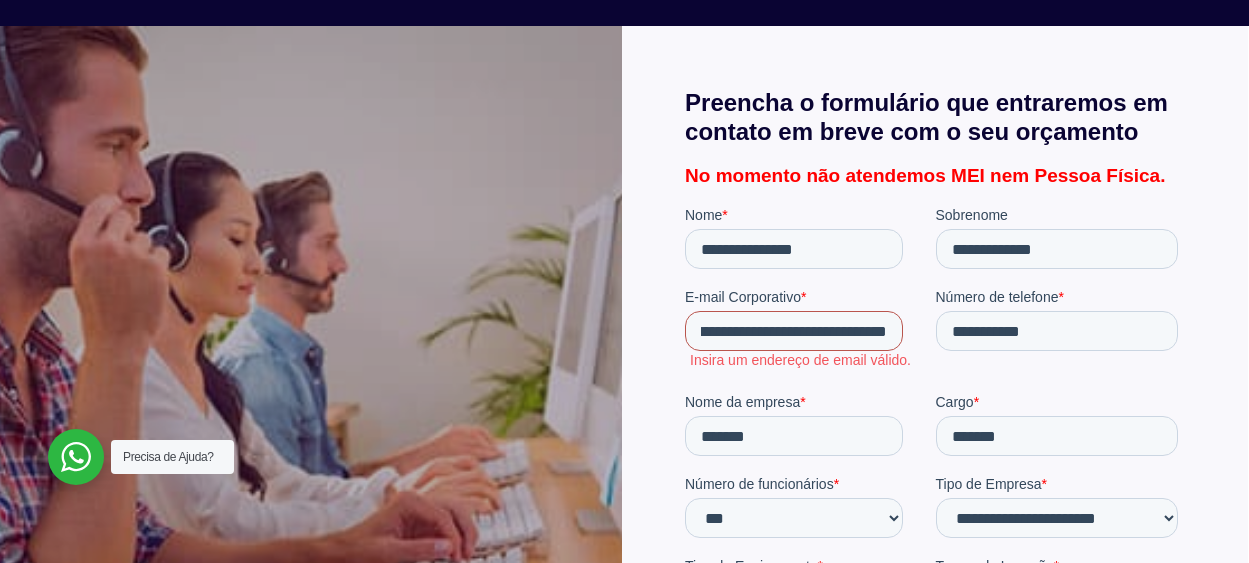 scroll, scrollTop: 0, scrollLeft: 84, axis: horizontal 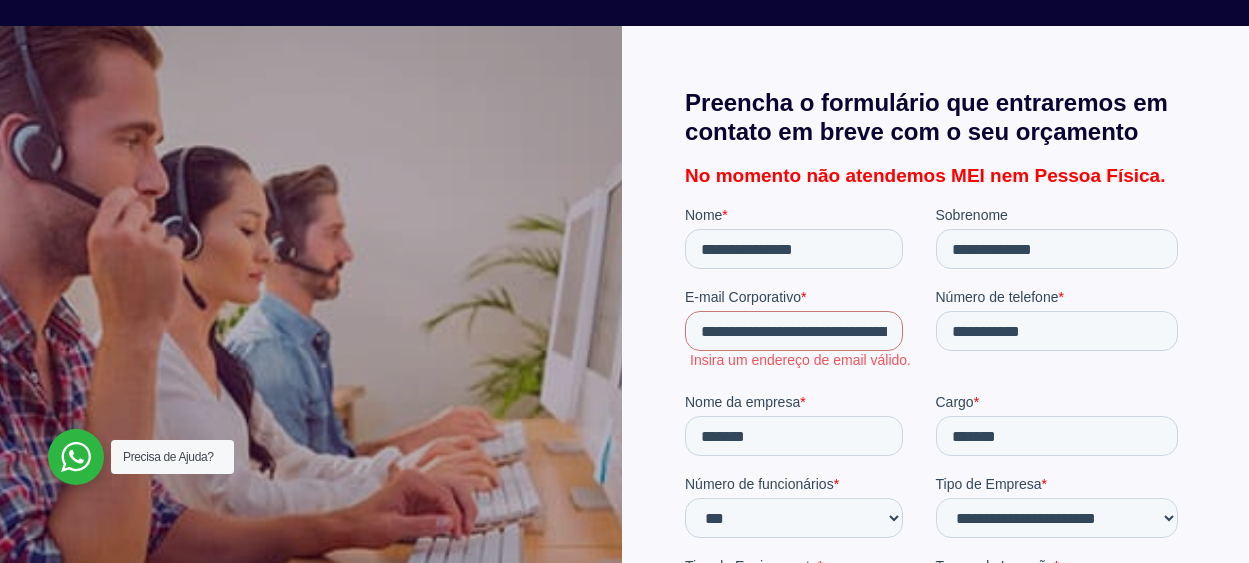 click on "**********" at bounding box center (935, 339) 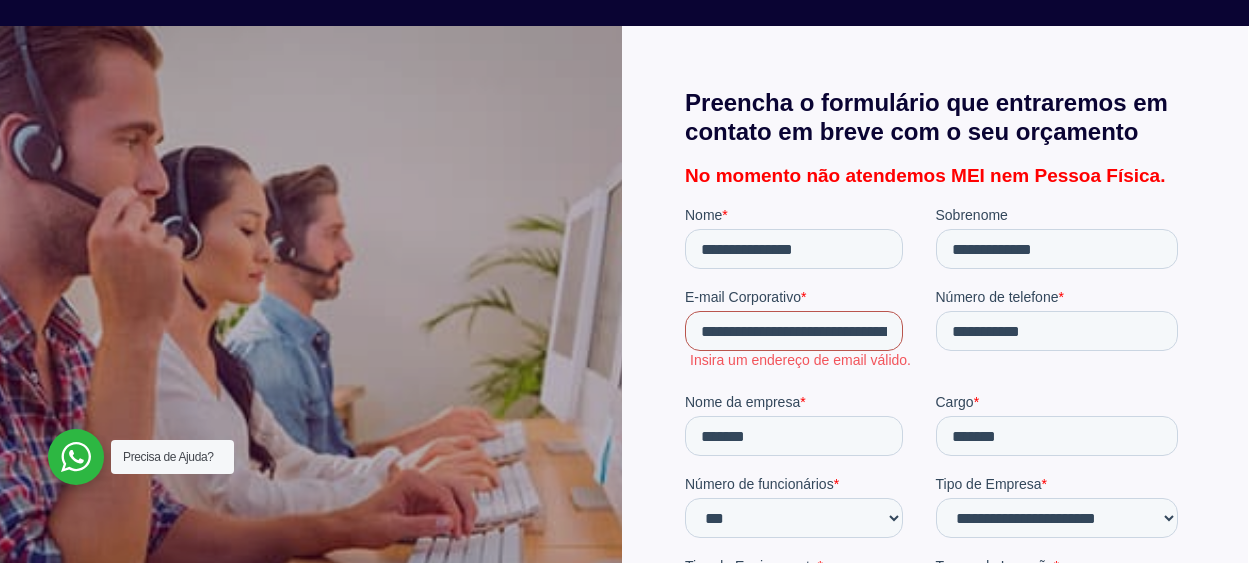 click on "**********" at bounding box center (794, 331) 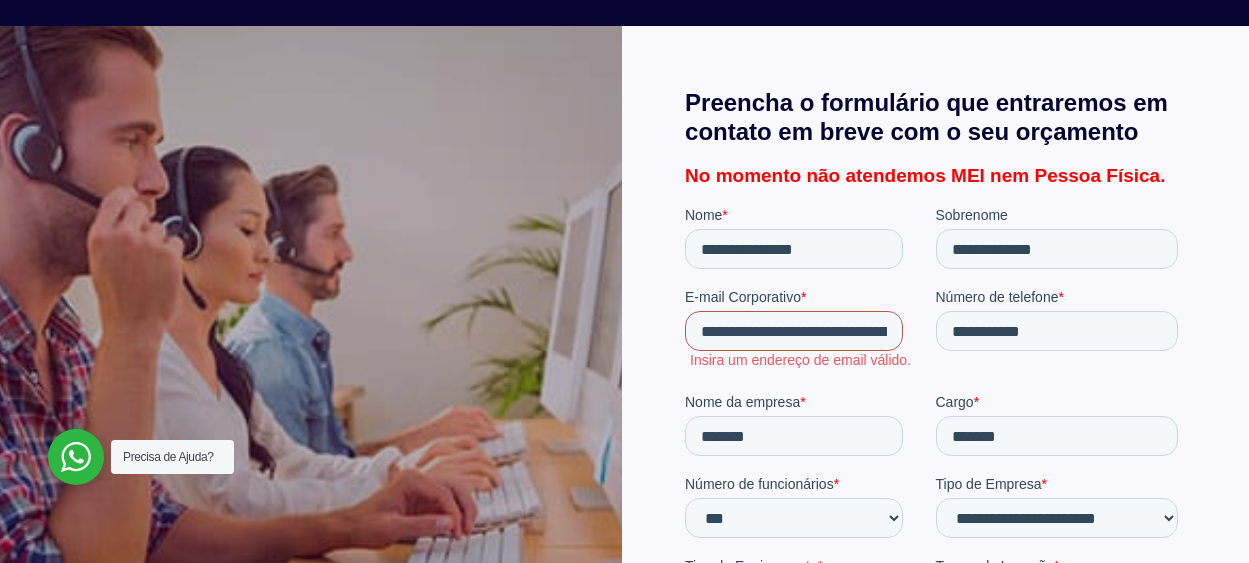 click on "**********" at bounding box center [794, 331] 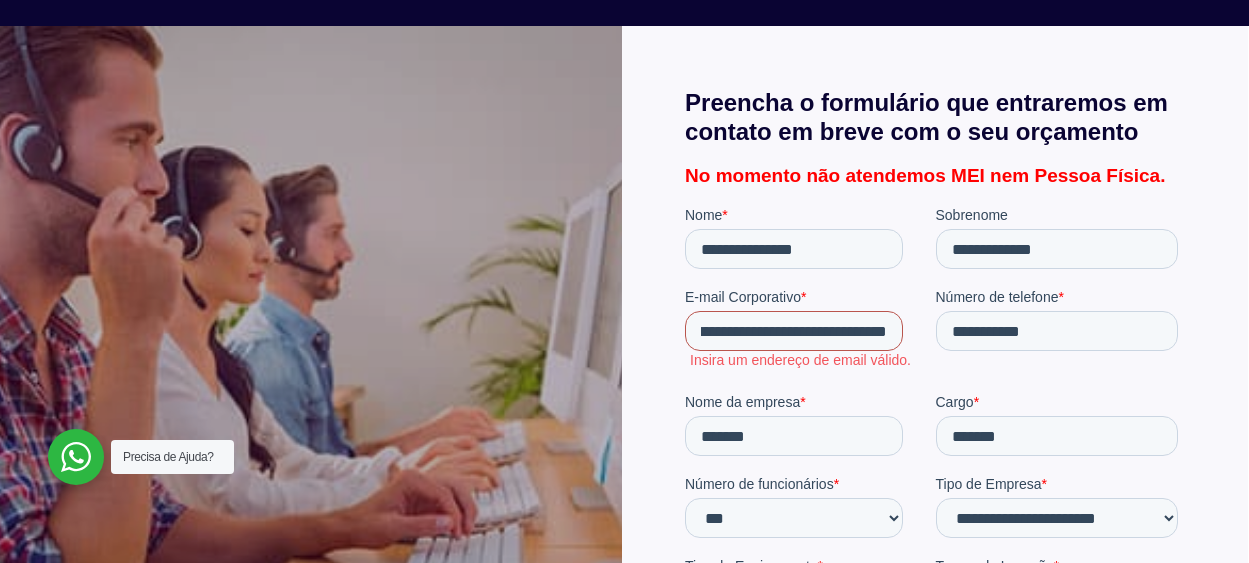 drag, startPoint x: 699, startPoint y: 333, endPoint x: 971, endPoint y: 322, distance: 272.22232 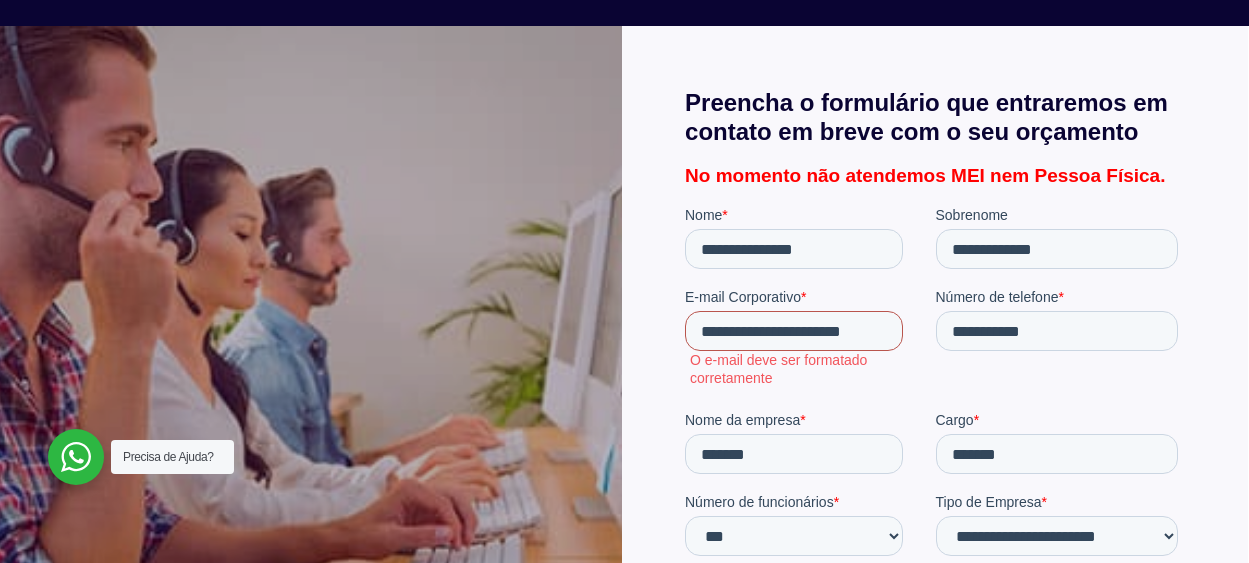 scroll, scrollTop: 0, scrollLeft: 0, axis: both 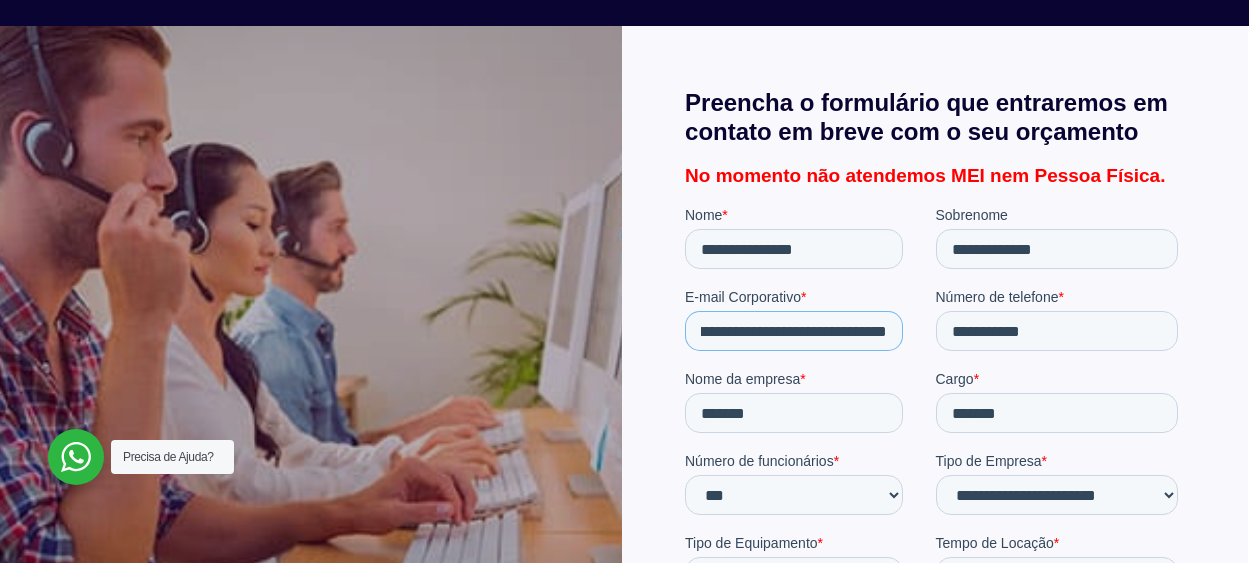 type on "**********" 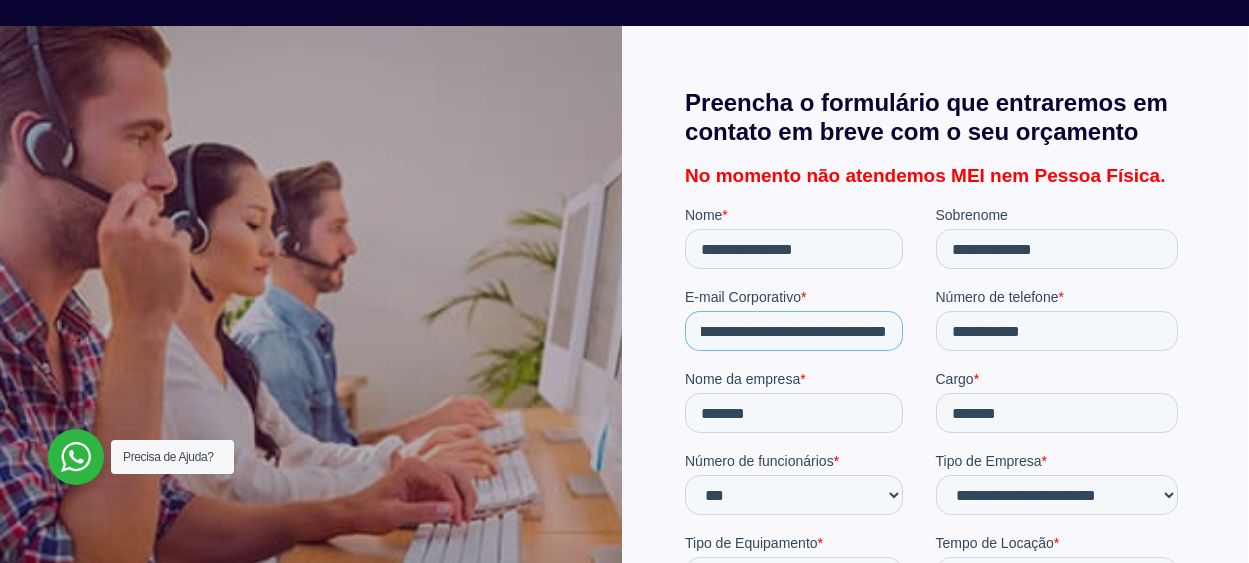 scroll, scrollTop: 0, scrollLeft: 113, axis: horizontal 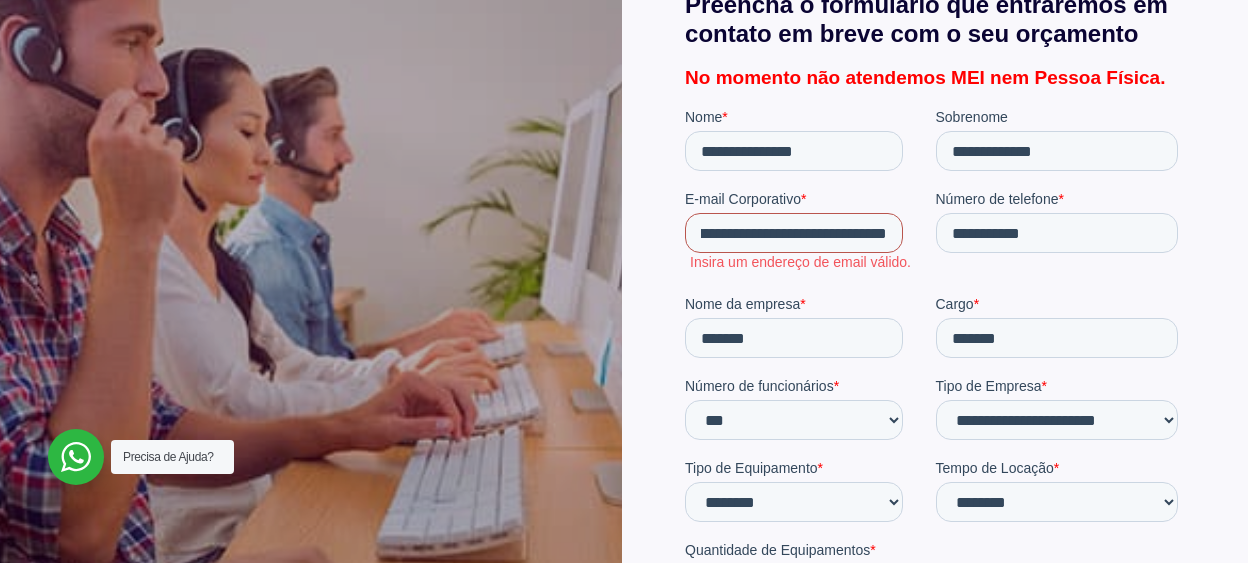 click on "**********" at bounding box center (794, 233) 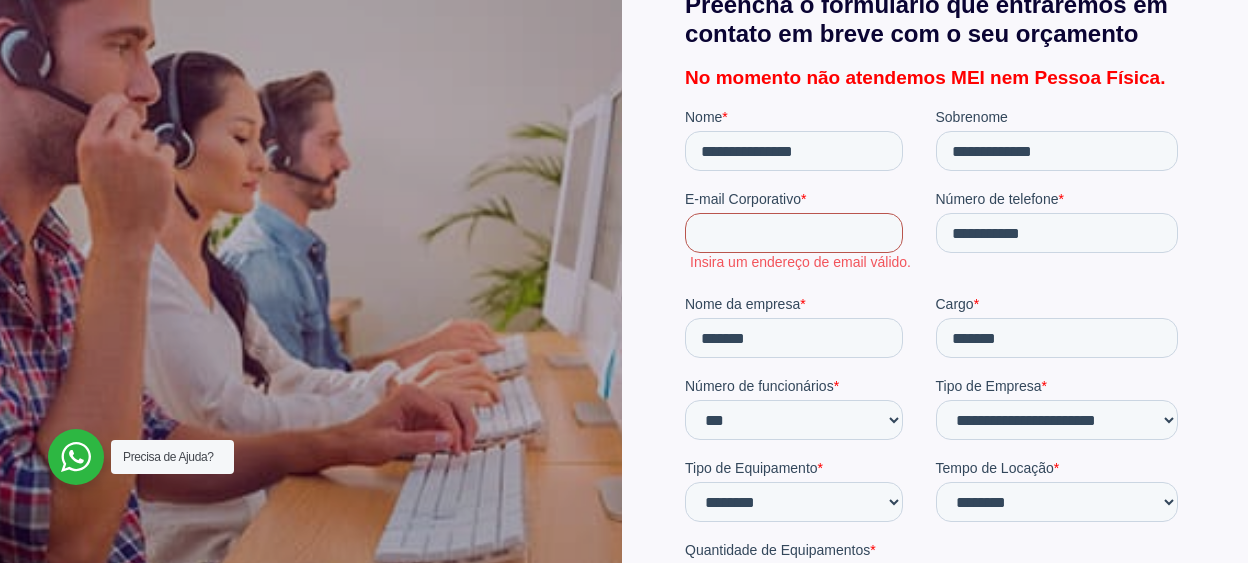 scroll, scrollTop: 0, scrollLeft: 0, axis: both 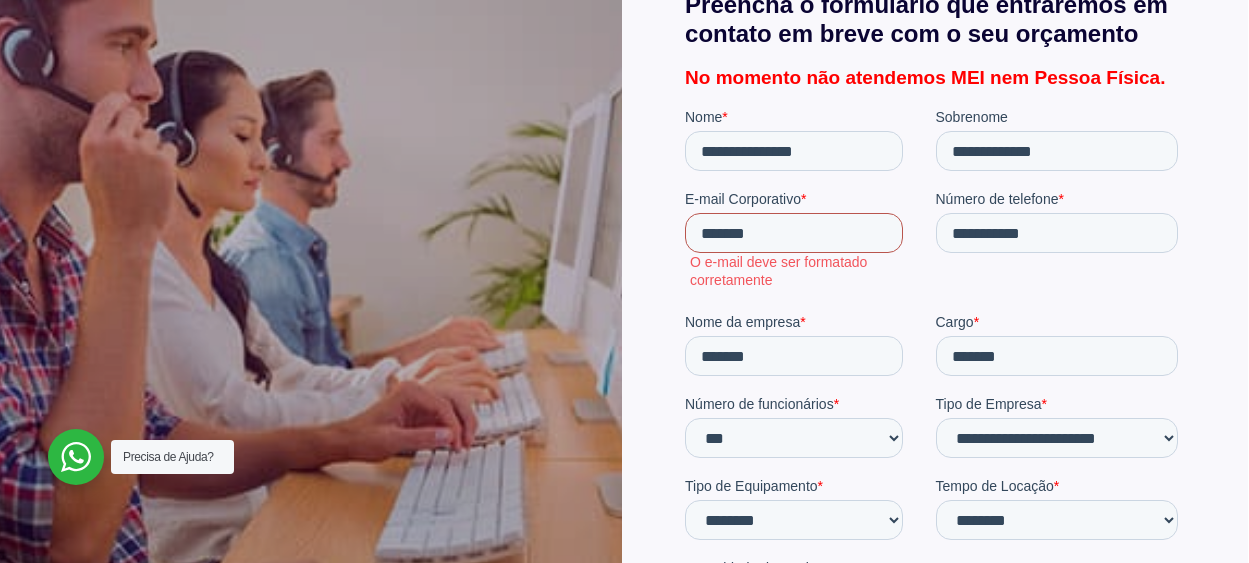 type on "**********" 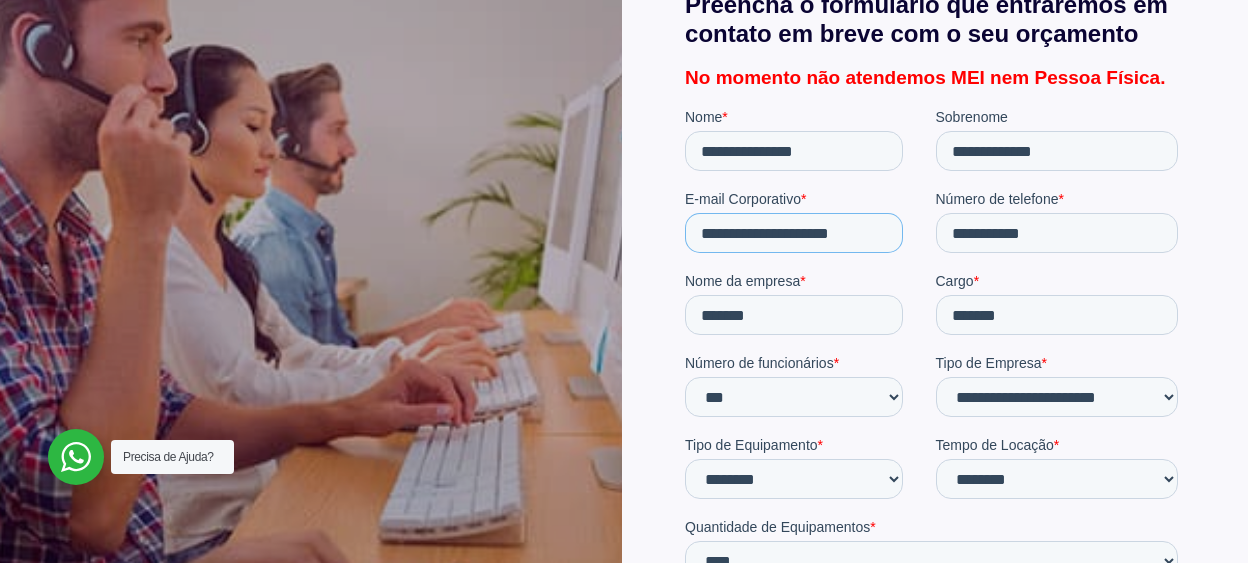 scroll, scrollTop: 639, scrollLeft: 0, axis: vertical 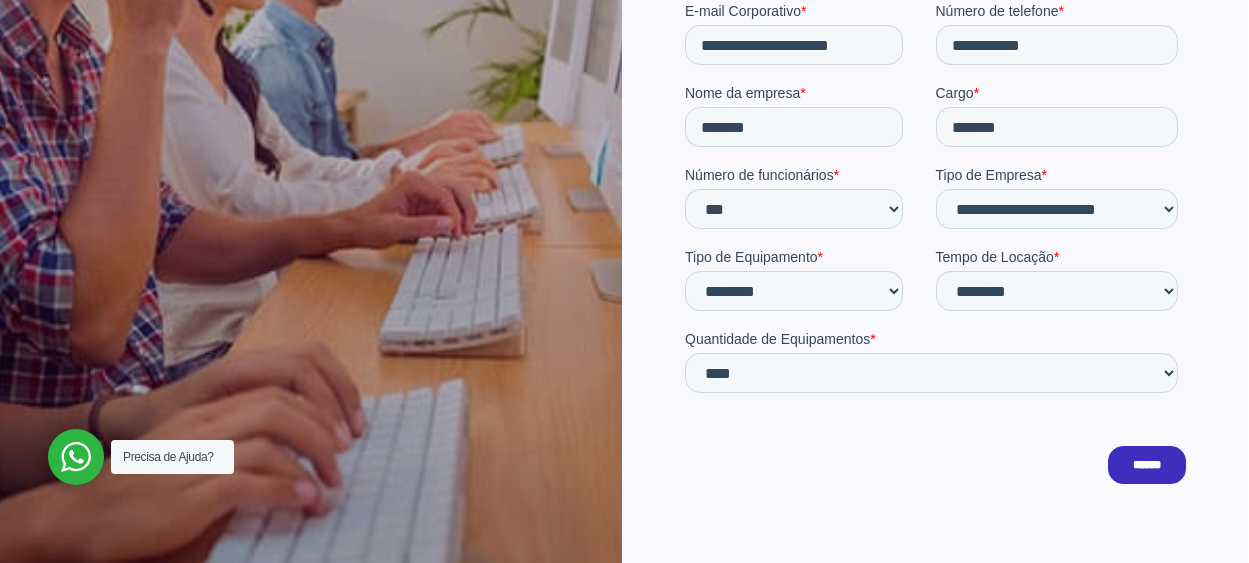 click on "******" at bounding box center [1147, 466] 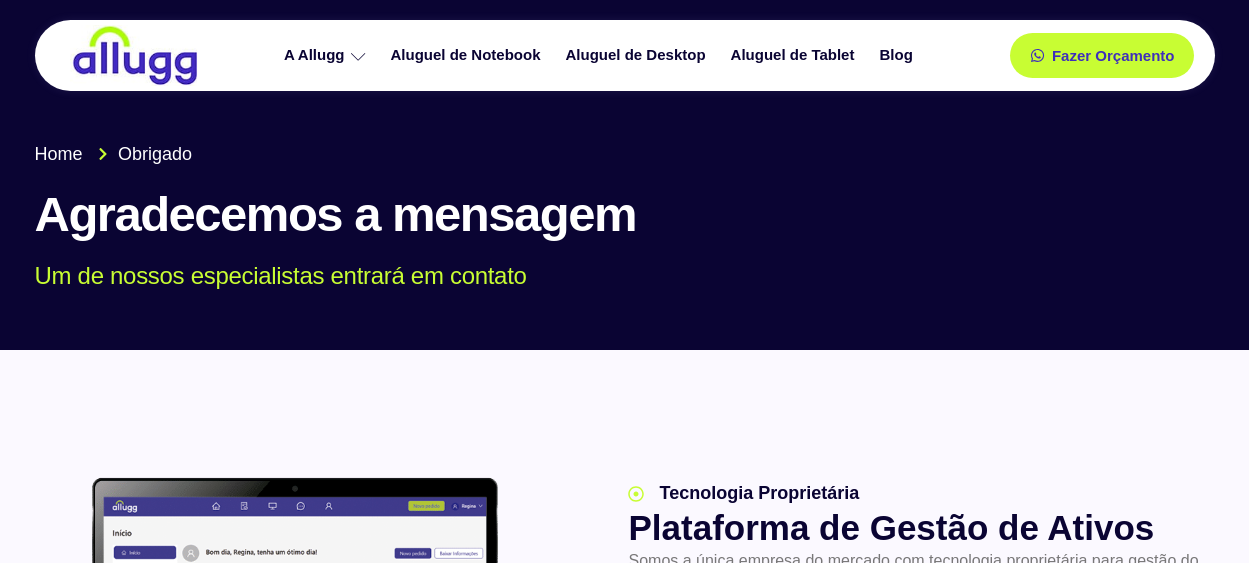 scroll, scrollTop: 0, scrollLeft: 0, axis: both 